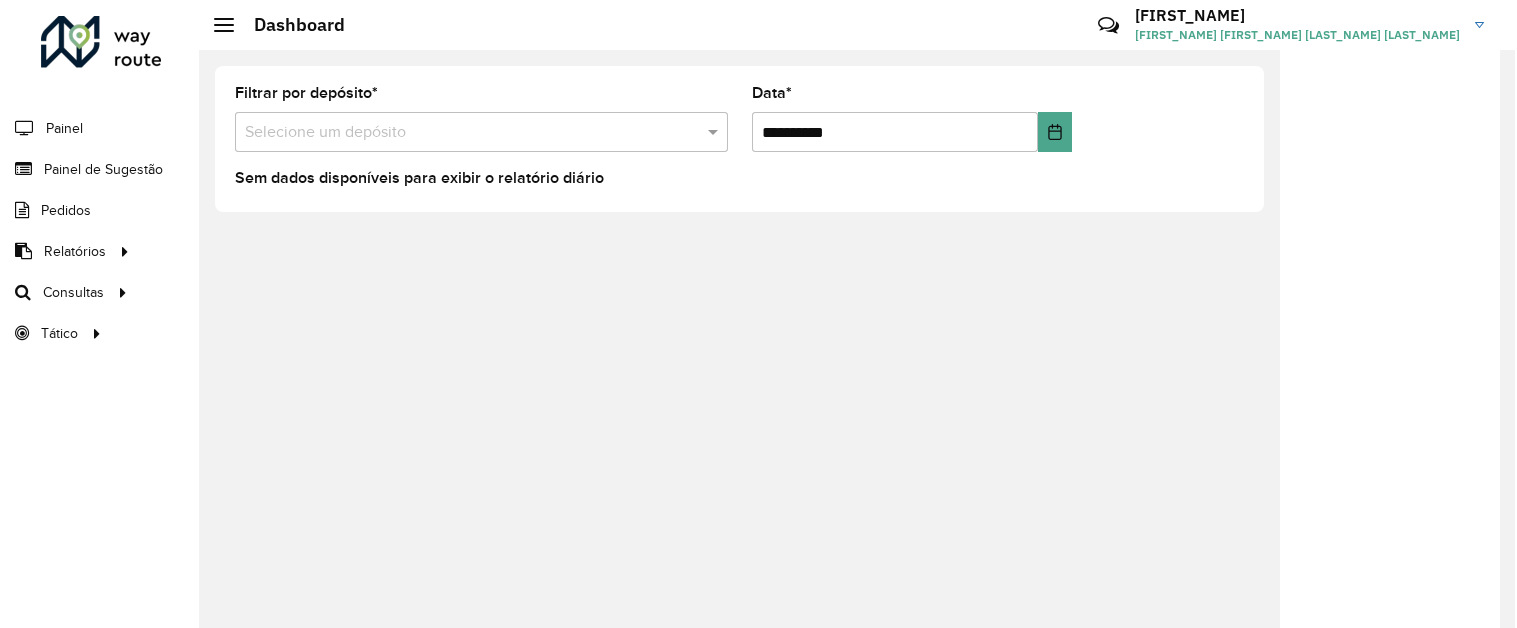 scroll, scrollTop: 0, scrollLeft: 0, axis: both 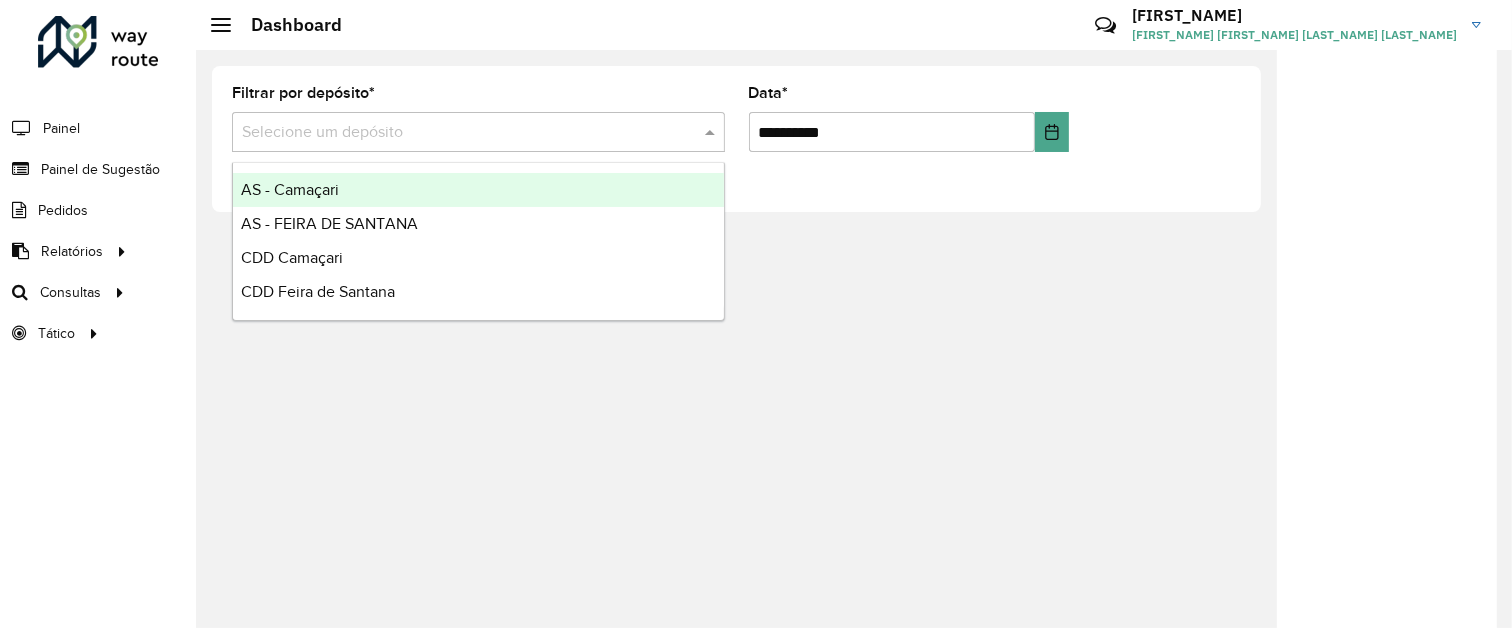 click on "Selecione um depósito" at bounding box center (478, 132) 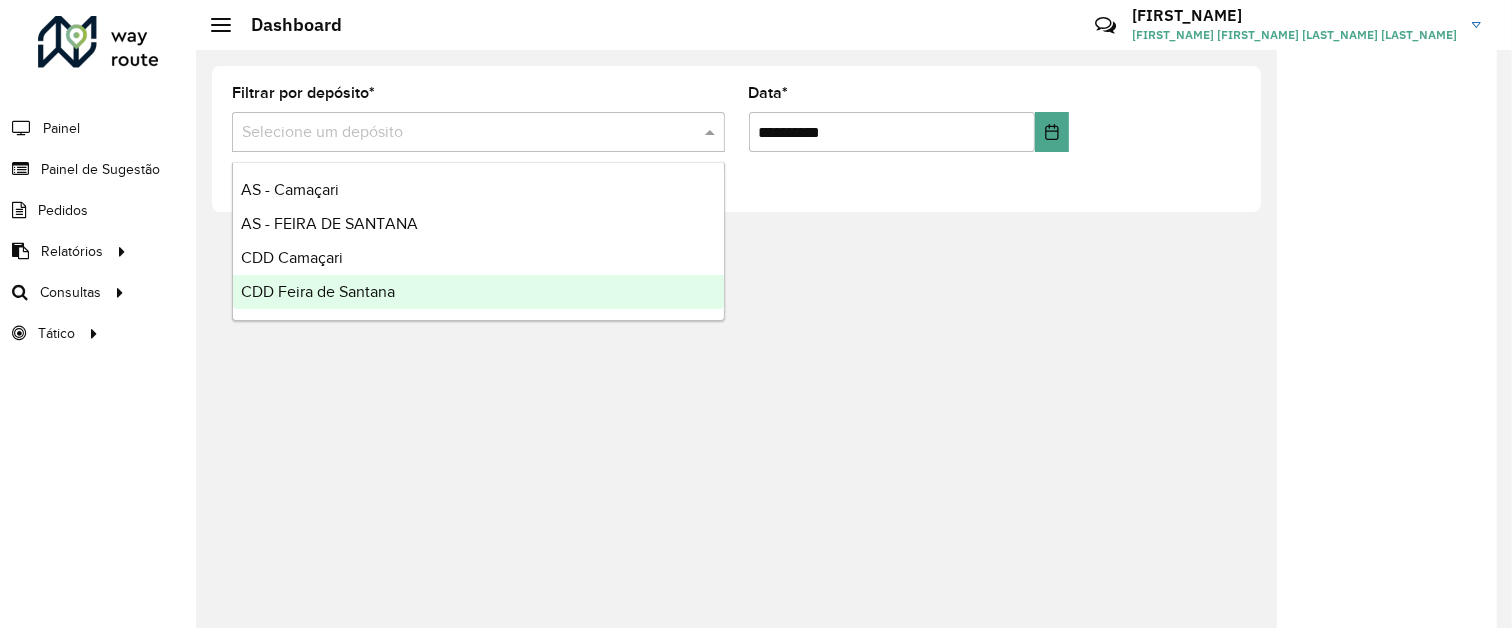 click on "CDD Feira de Santana" at bounding box center (478, 292) 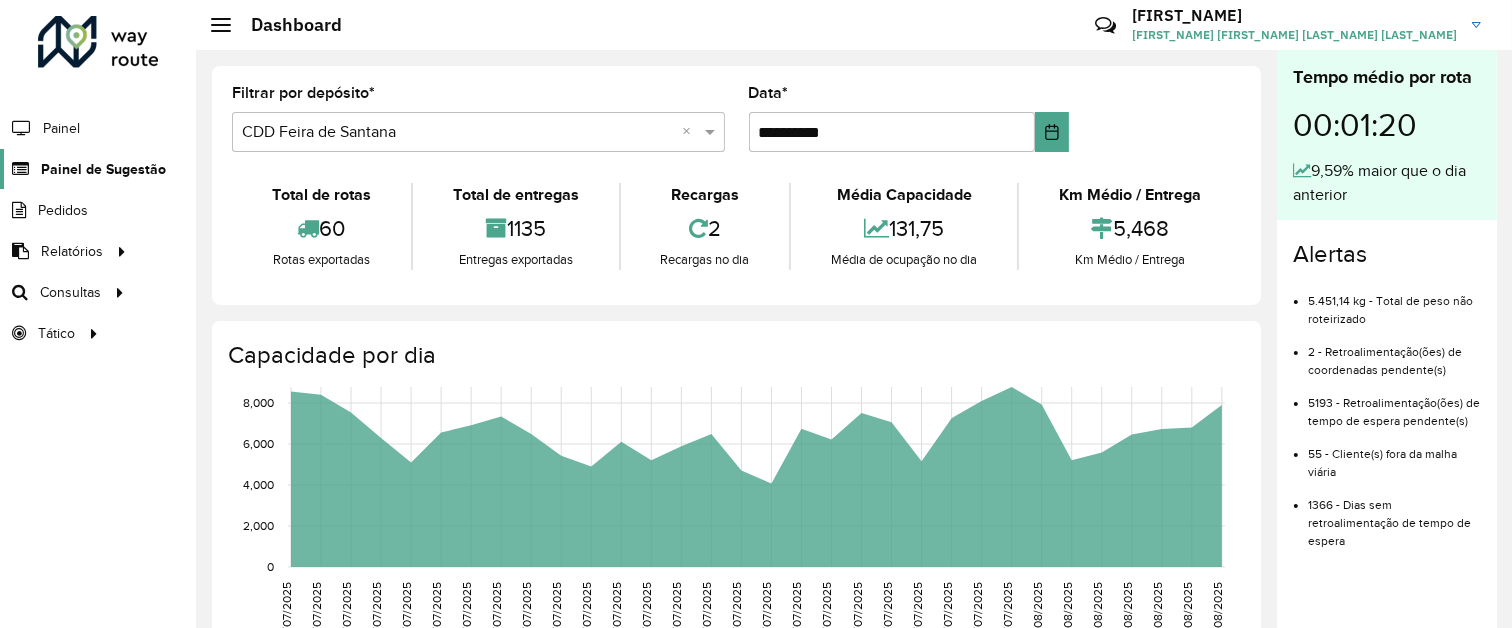 click on "Painel de Sugestão" 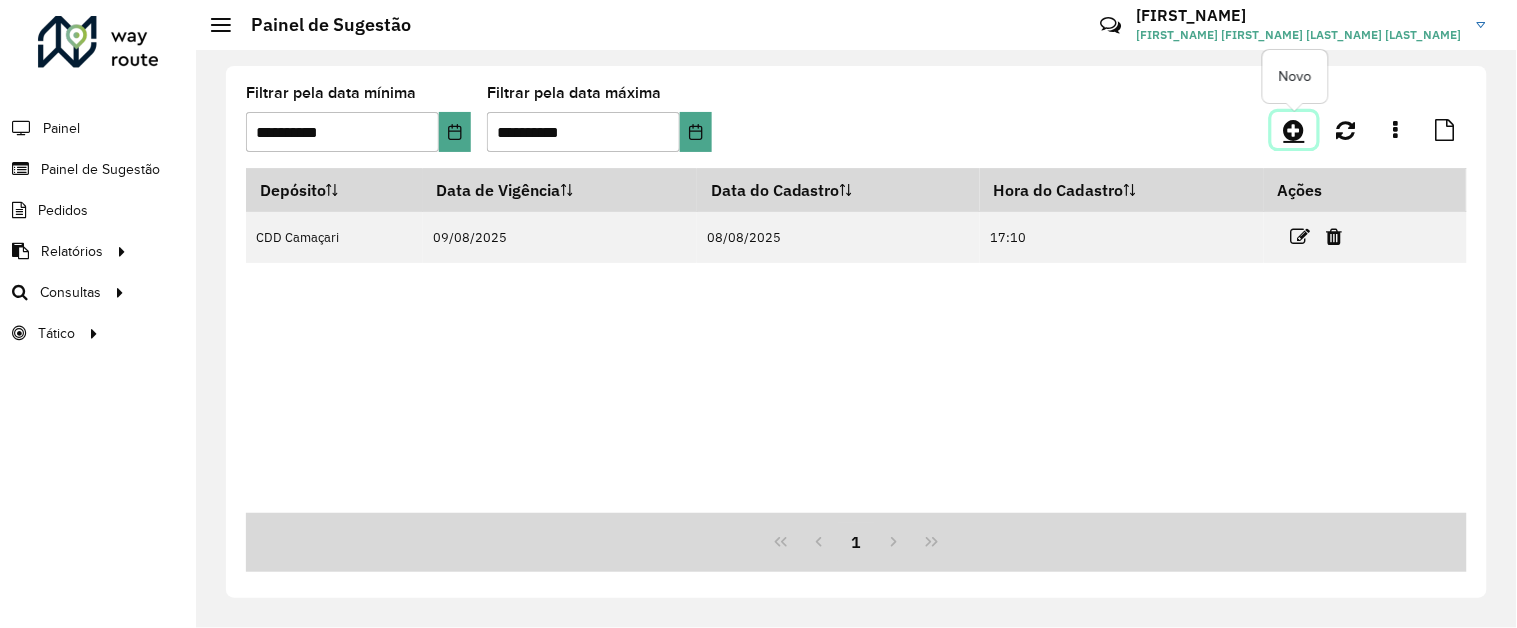 click 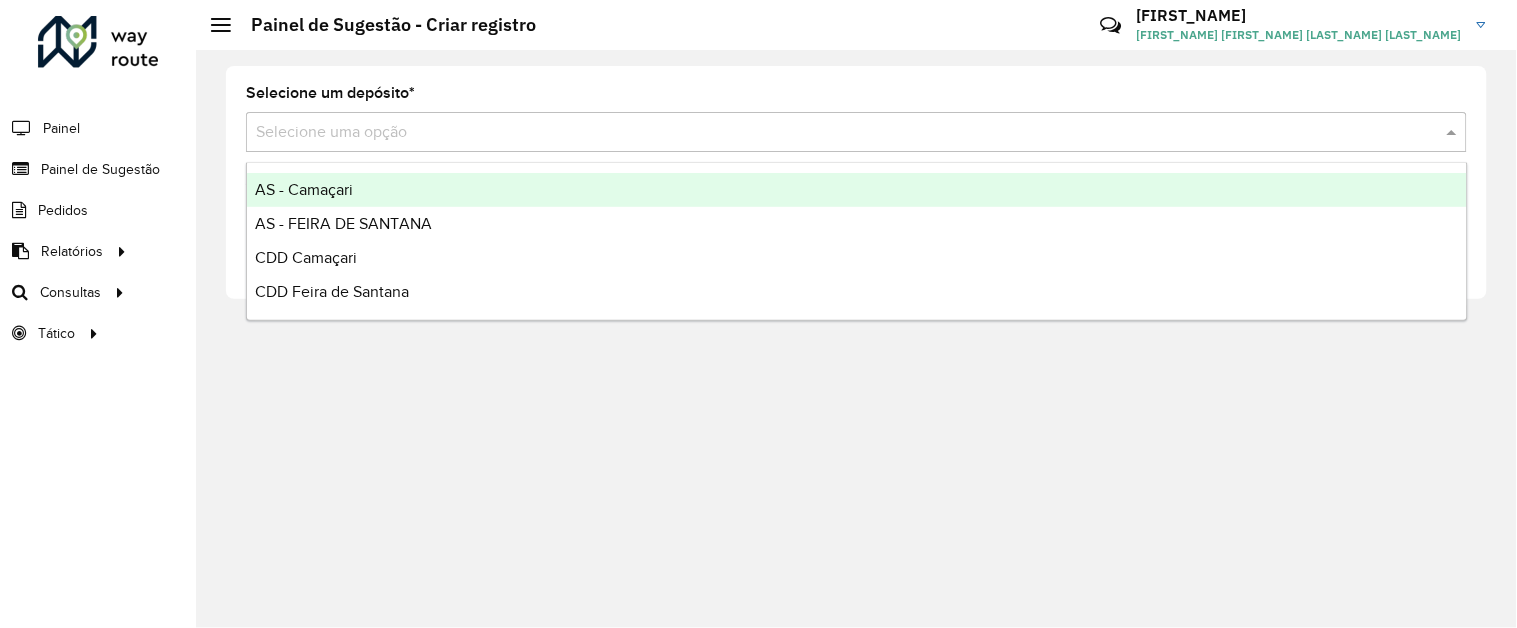 click at bounding box center (836, 133) 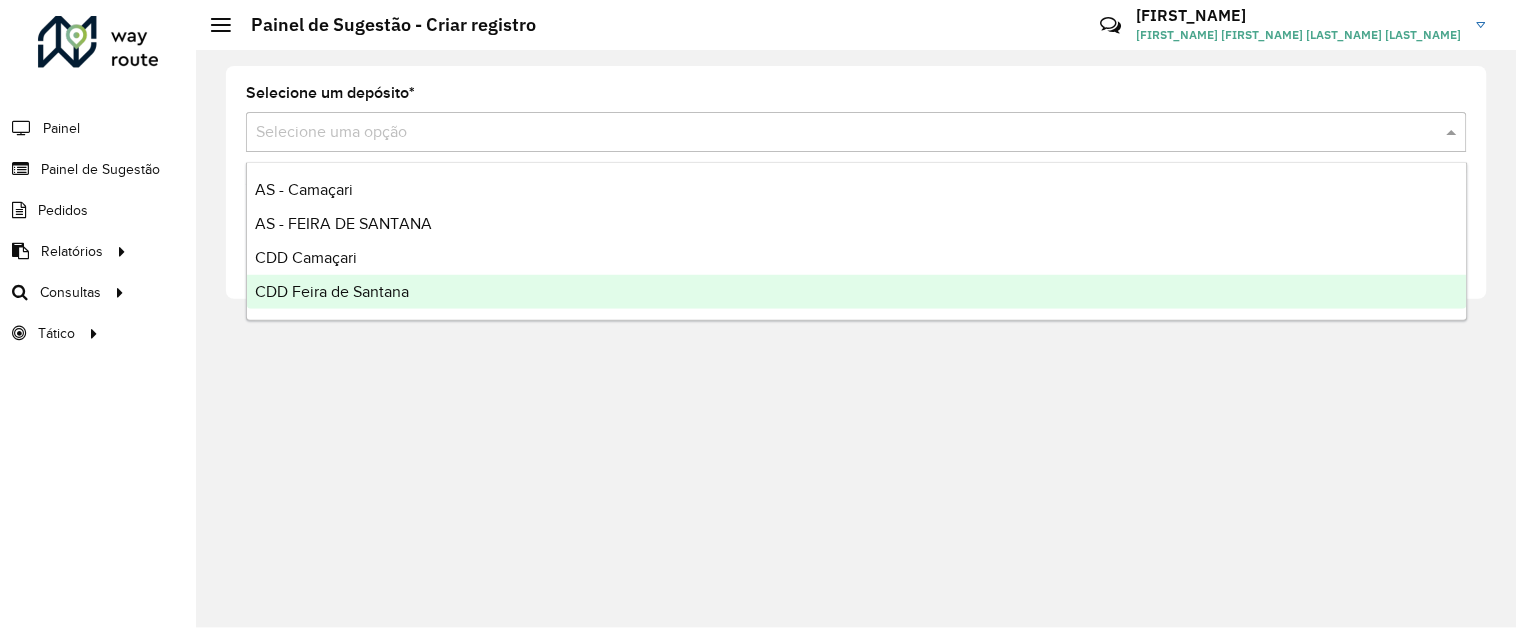 click on "CDD Feira de Santana" at bounding box center [332, 291] 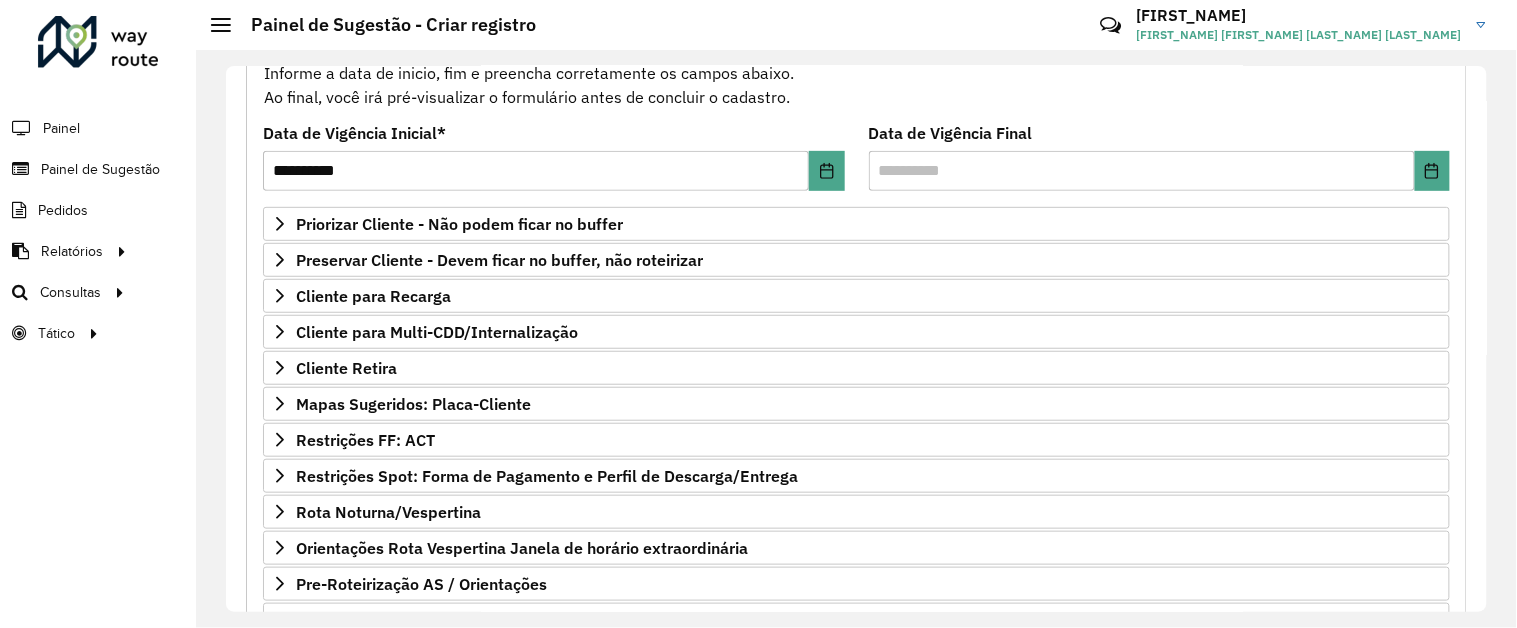 scroll, scrollTop: 244, scrollLeft: 0, axis: vertical 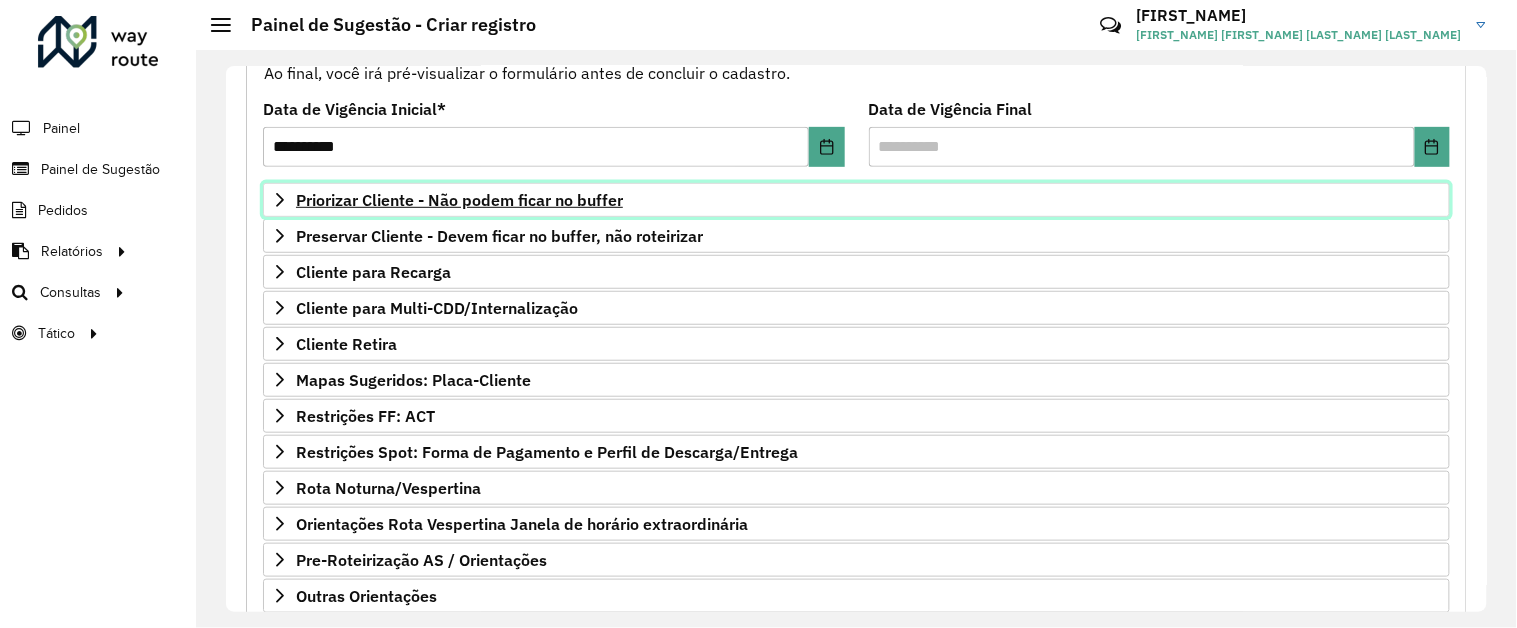 click on "Priorizar Cliente - Não podem ficar no buffer" at bounding box center [459, 200] 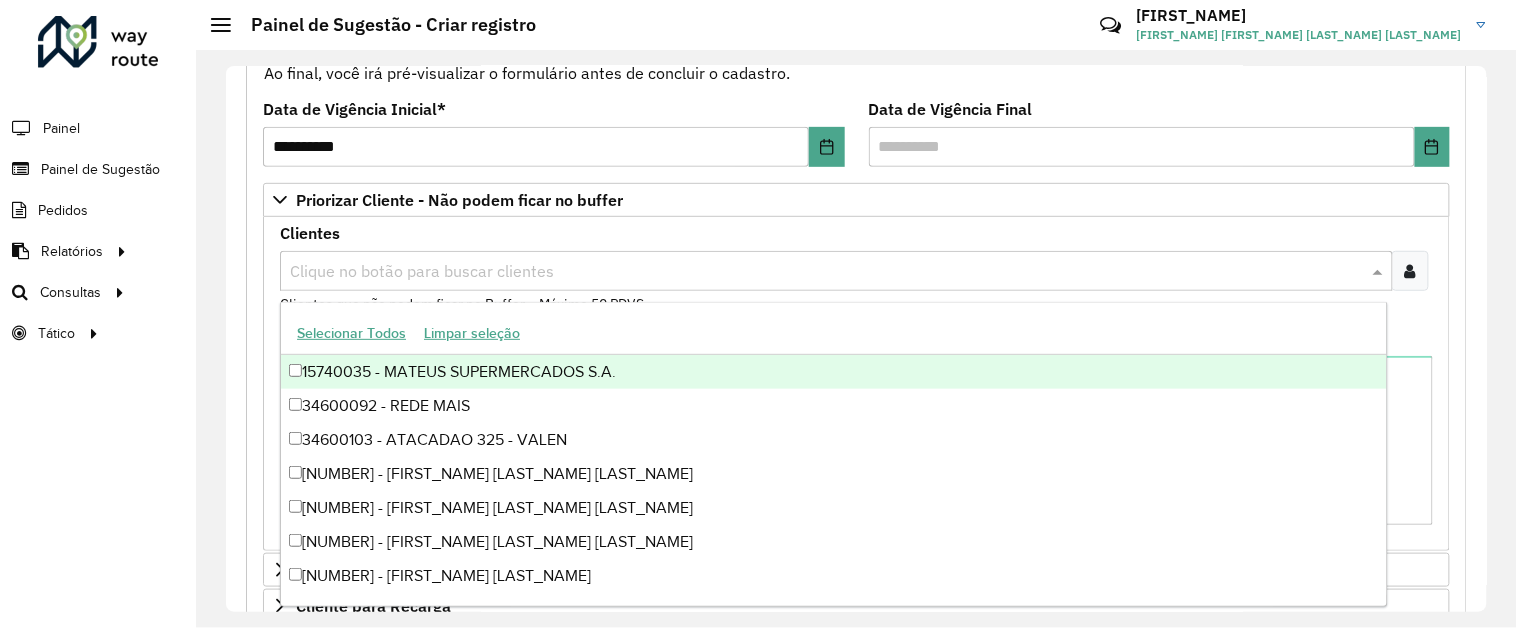 click on "Clique no botão para buscar clientes" at bounding box center [836, 271] 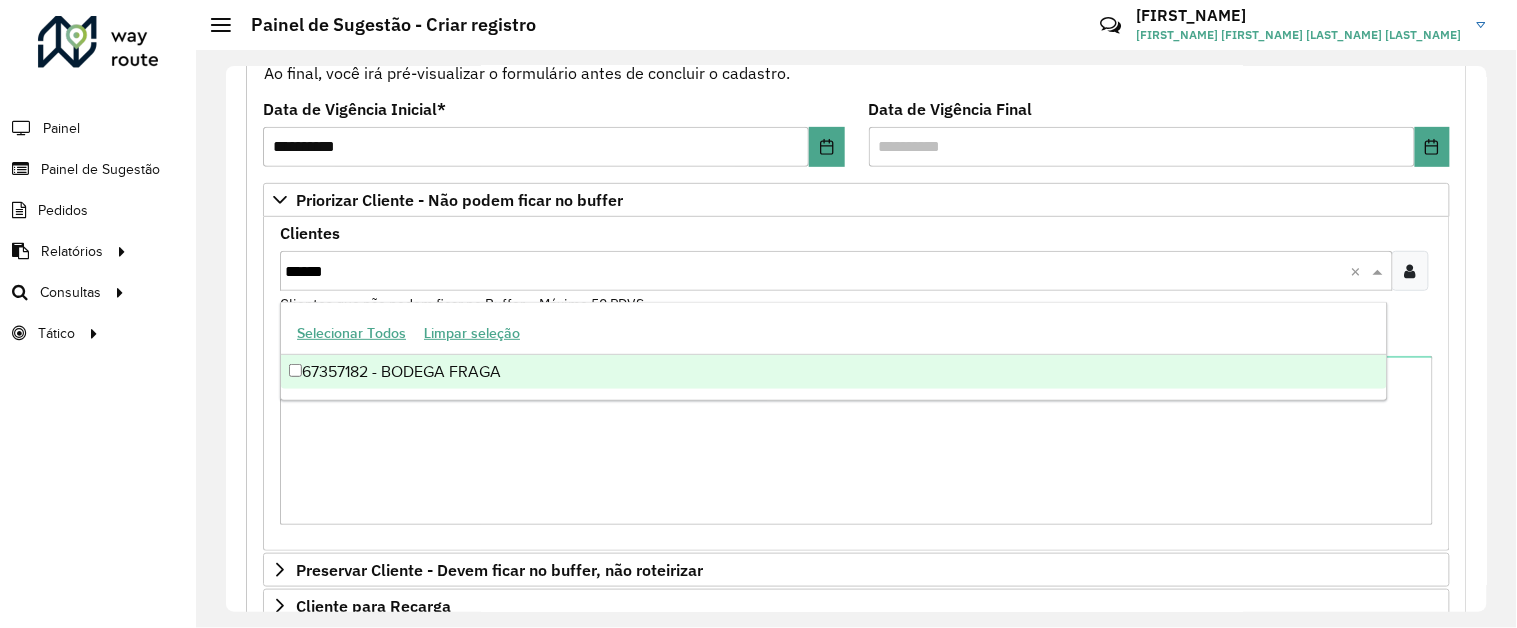click on "67357182 - BODEGA FRAGA" at bounding box center (834, 372) 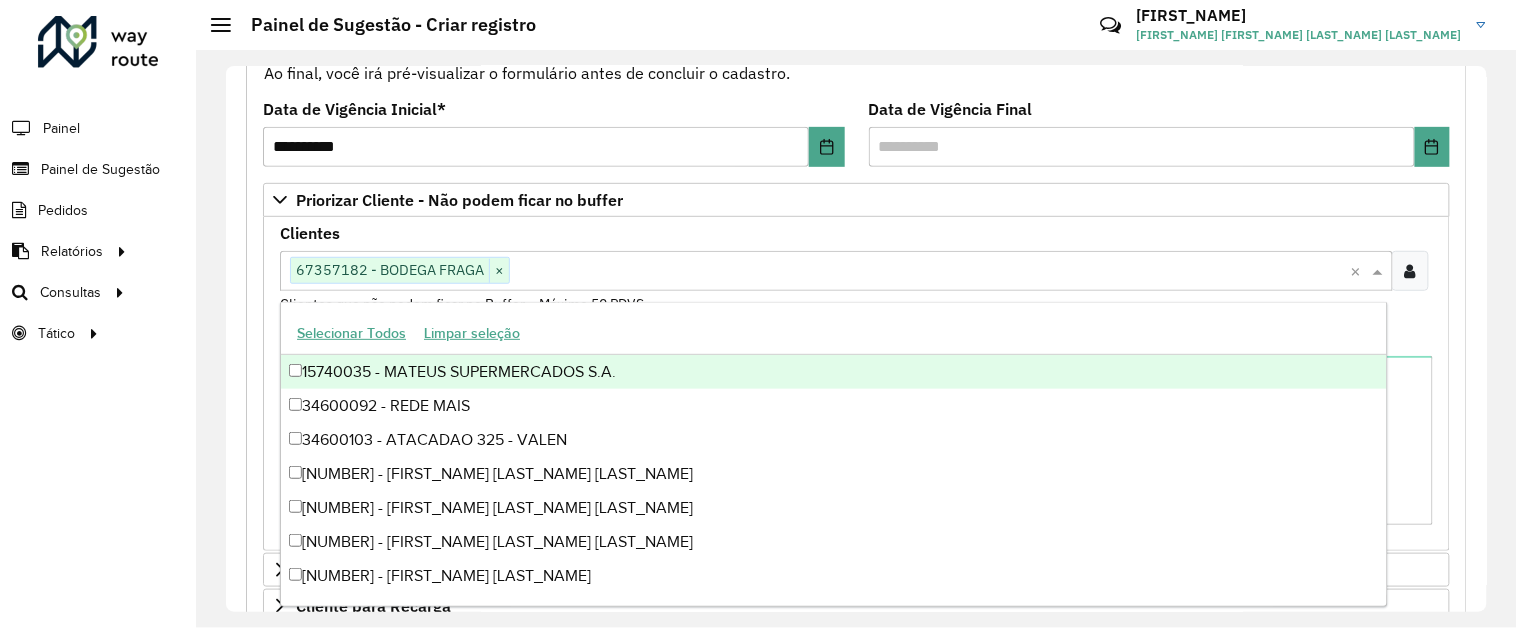 paste on "*****" 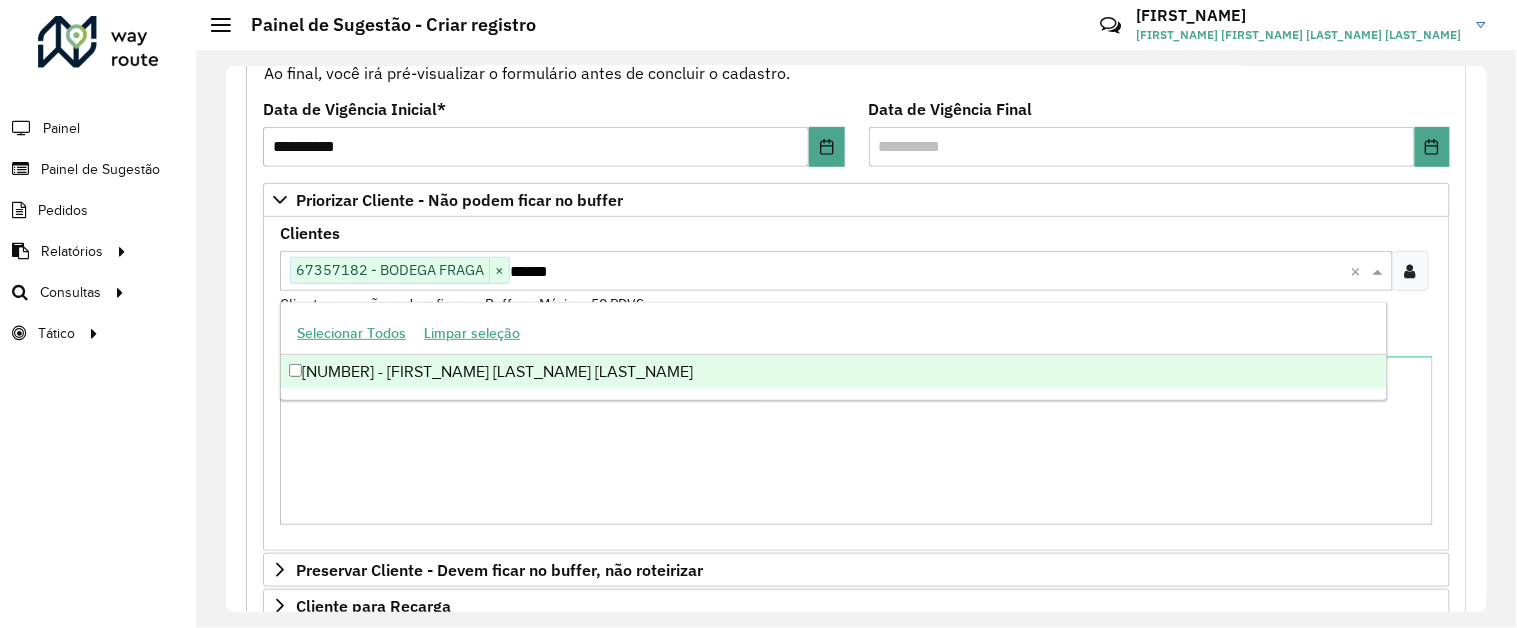 click on "[NUMBER] - [FIRST_NAME] [LAST_NAME] [LAST_NAME]" at bounding box center (834, 372) 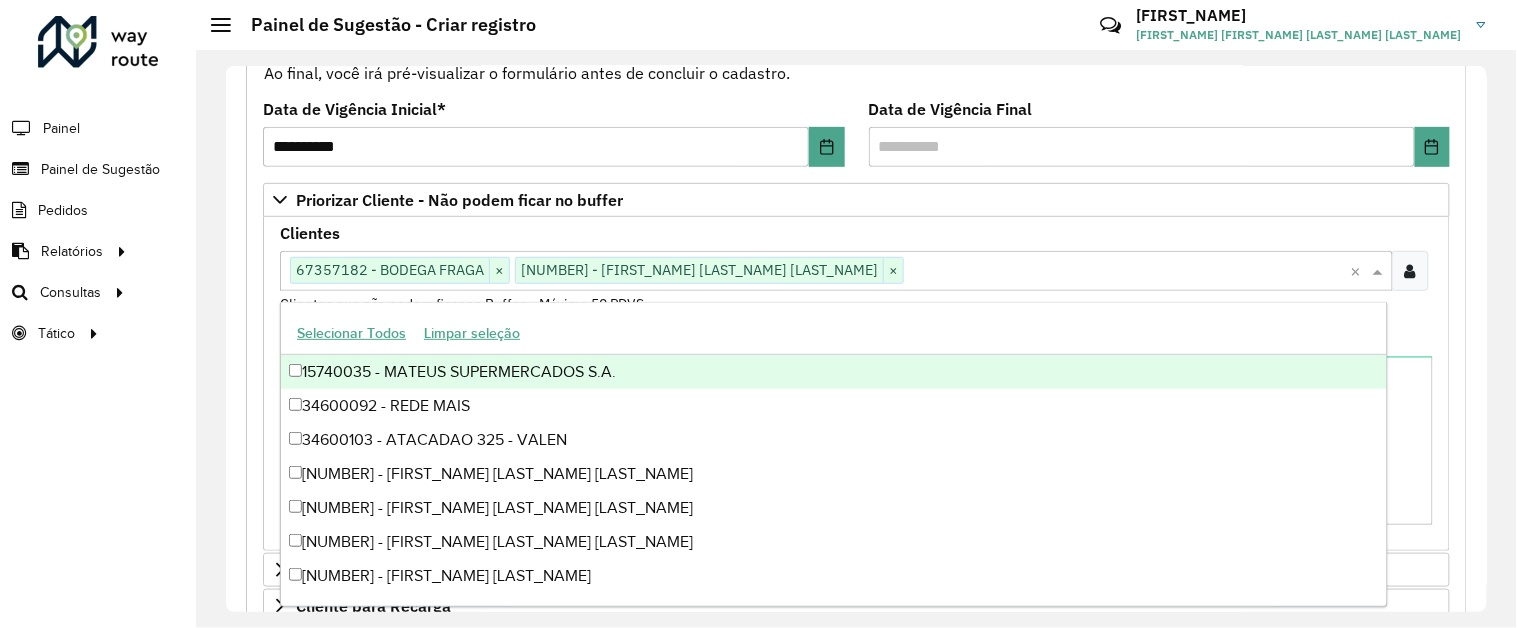 click on "Clientes  Clique no botão para buscar clientes [NUMBER] - [FIRST_NAME] [LAST_NAME] [LAST_NAME] × [NUMBER] - [FIRST_NAME] [LAST_NAME] [LAST_NAME] × × Clientes que não podem ficar no Buffer – Máximo 50 PDVS" at bounding box center [856, 270] 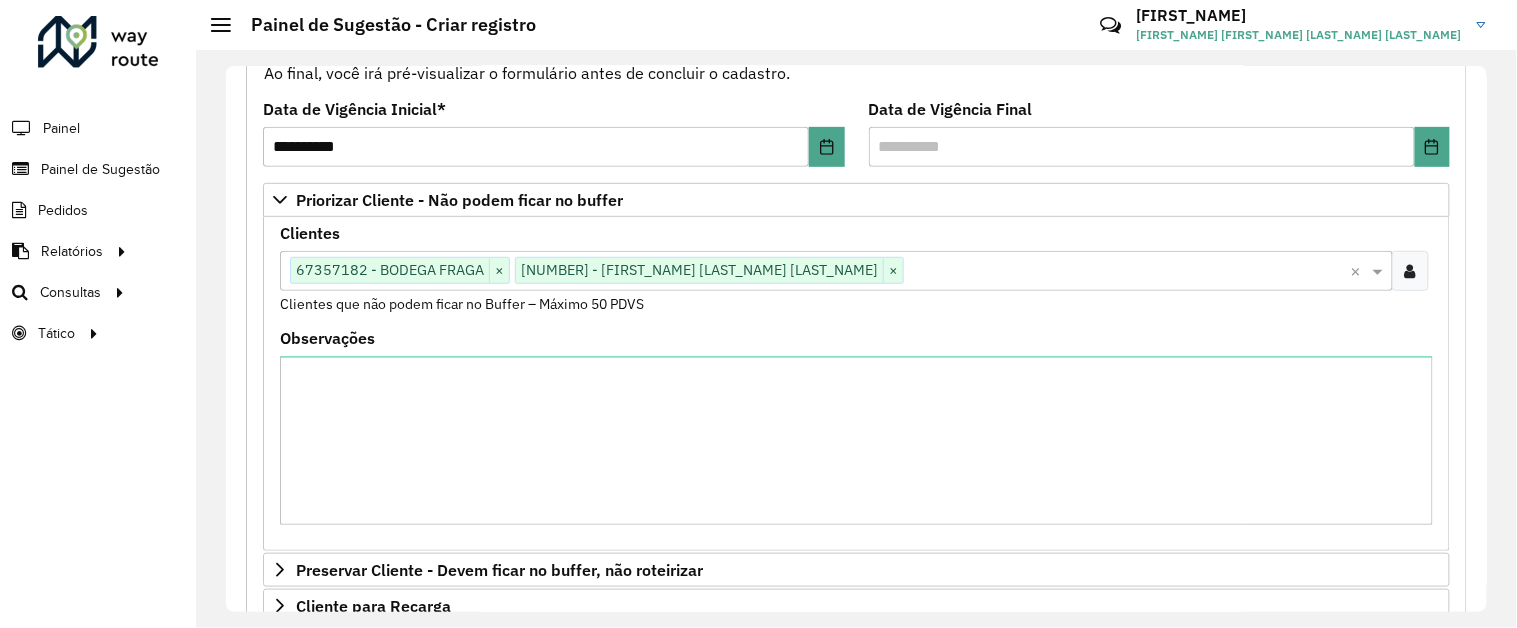 scroll, scrollTop: 705, scrollLeft: 0, axis: vertical 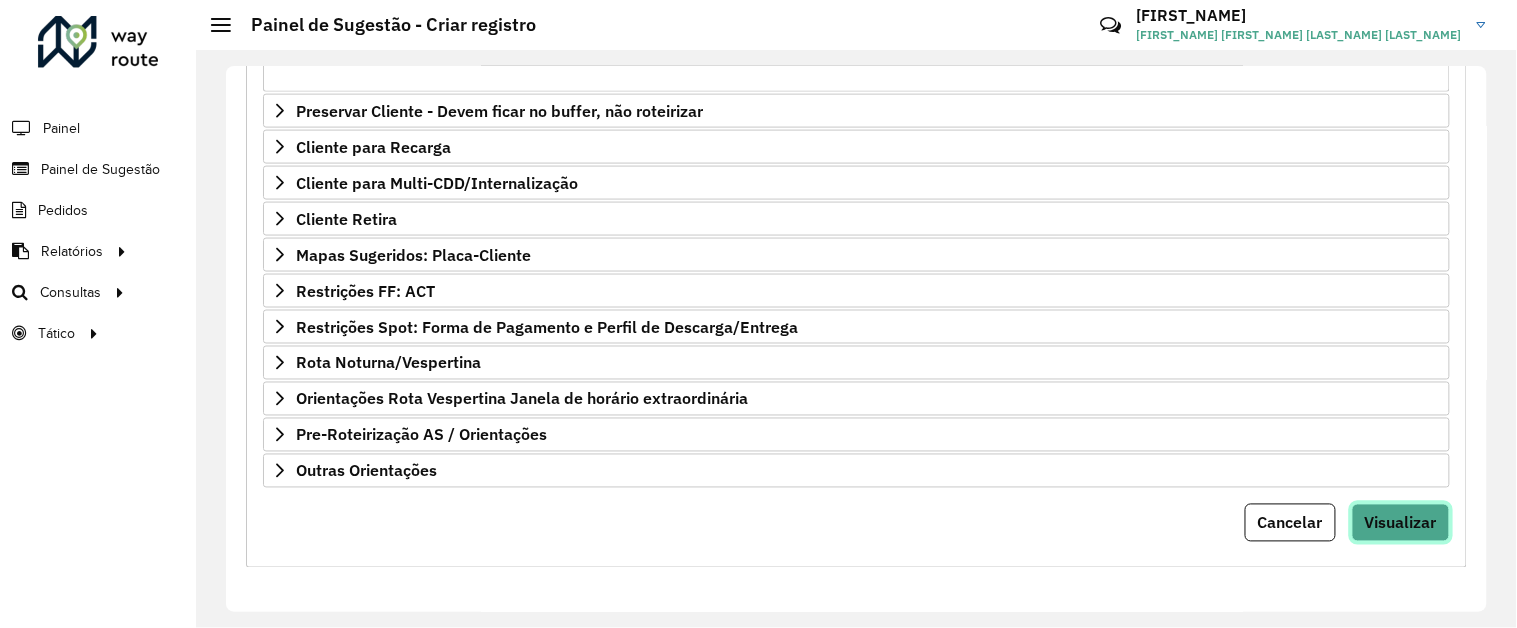 click on "Visualizar" at bounding box center (1401, 523) 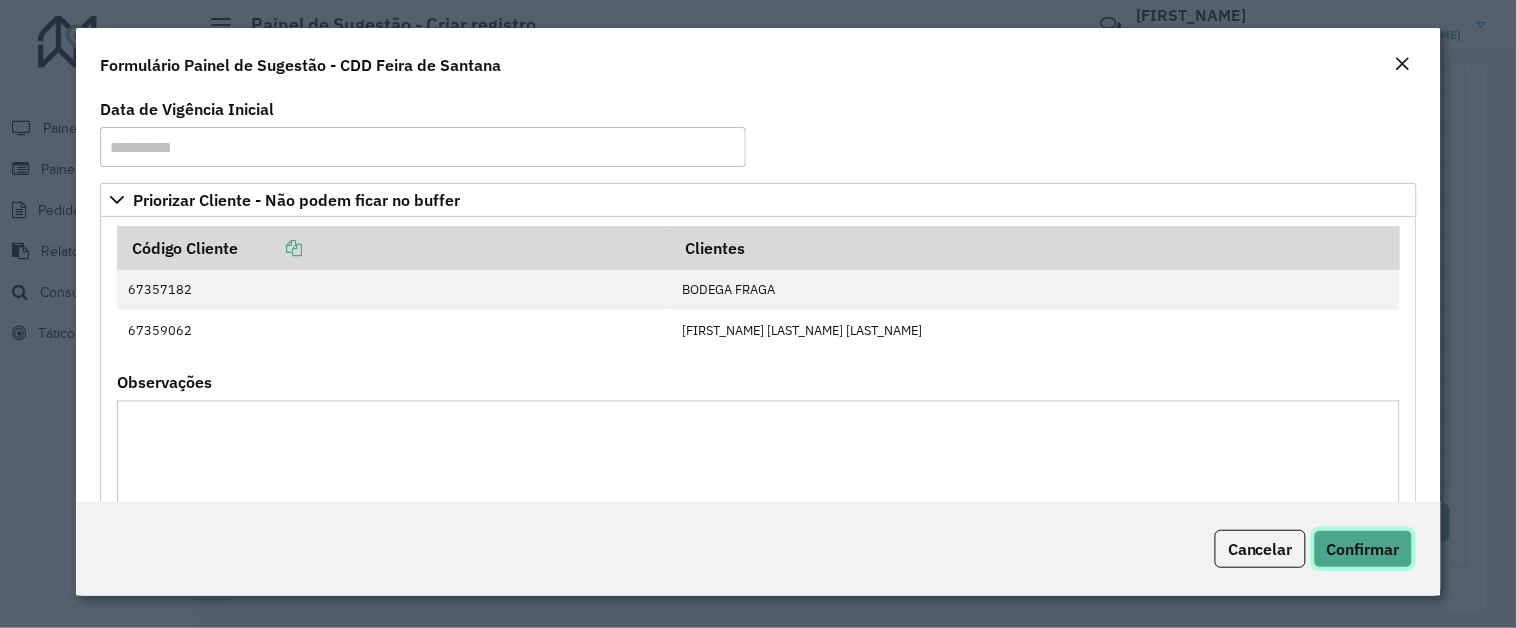 click on "Confirmar" 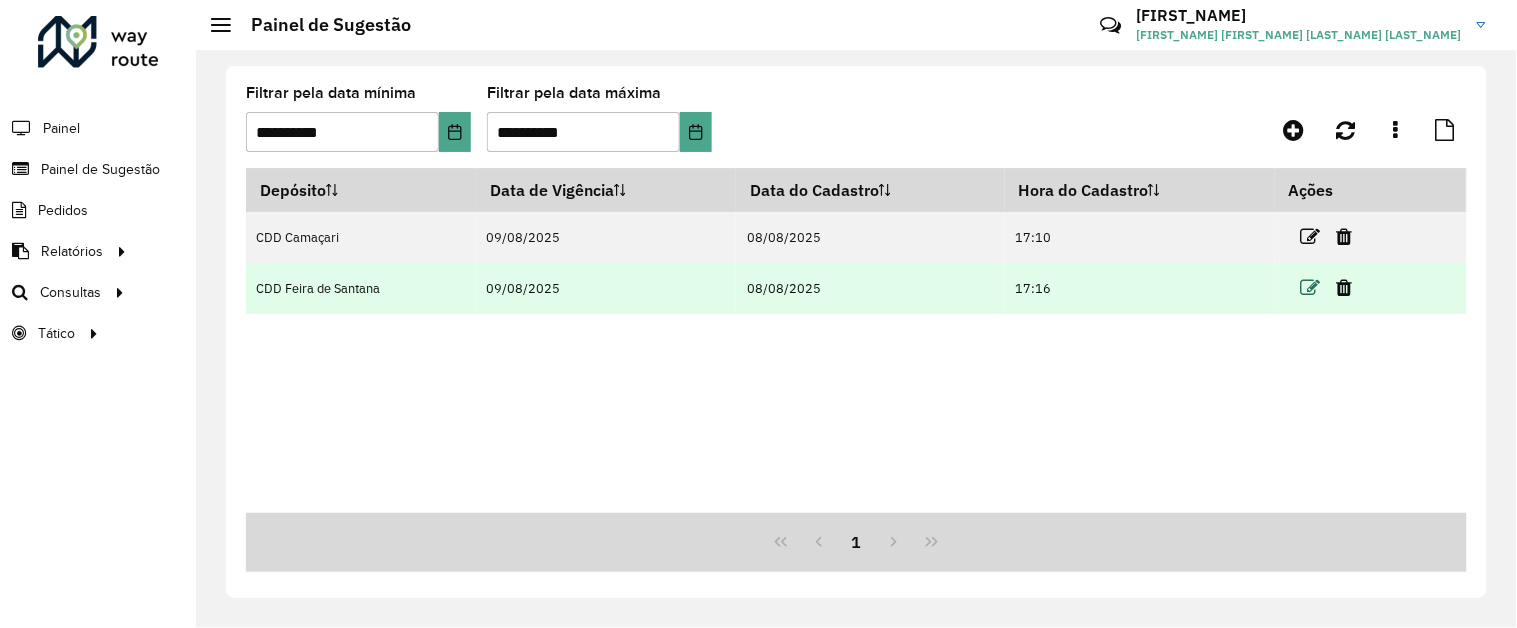 click at bounding box center (1311, 288) 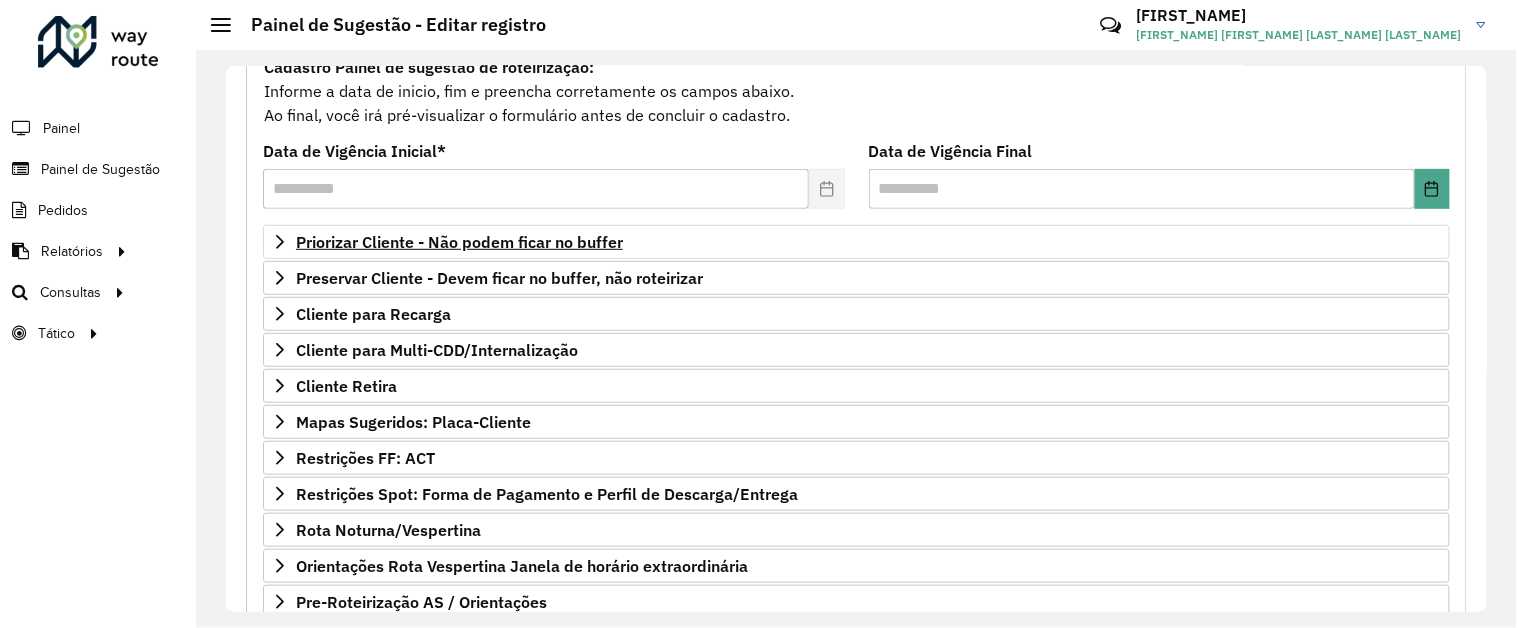 scroll, scrollTop: 220, scrollLeft: 0, axis: vertical 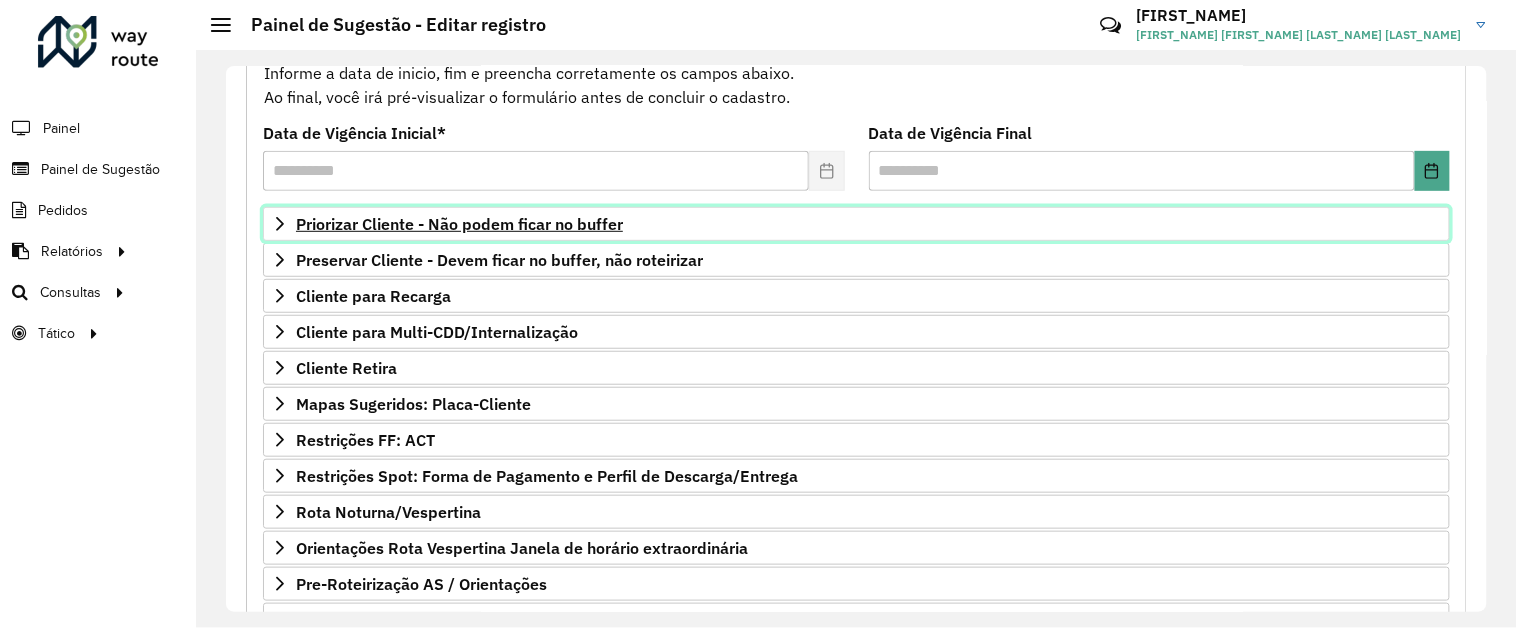 click on "Priorizar Cliente - Não podem ficar no buffer" at bounding box center (856, 224) 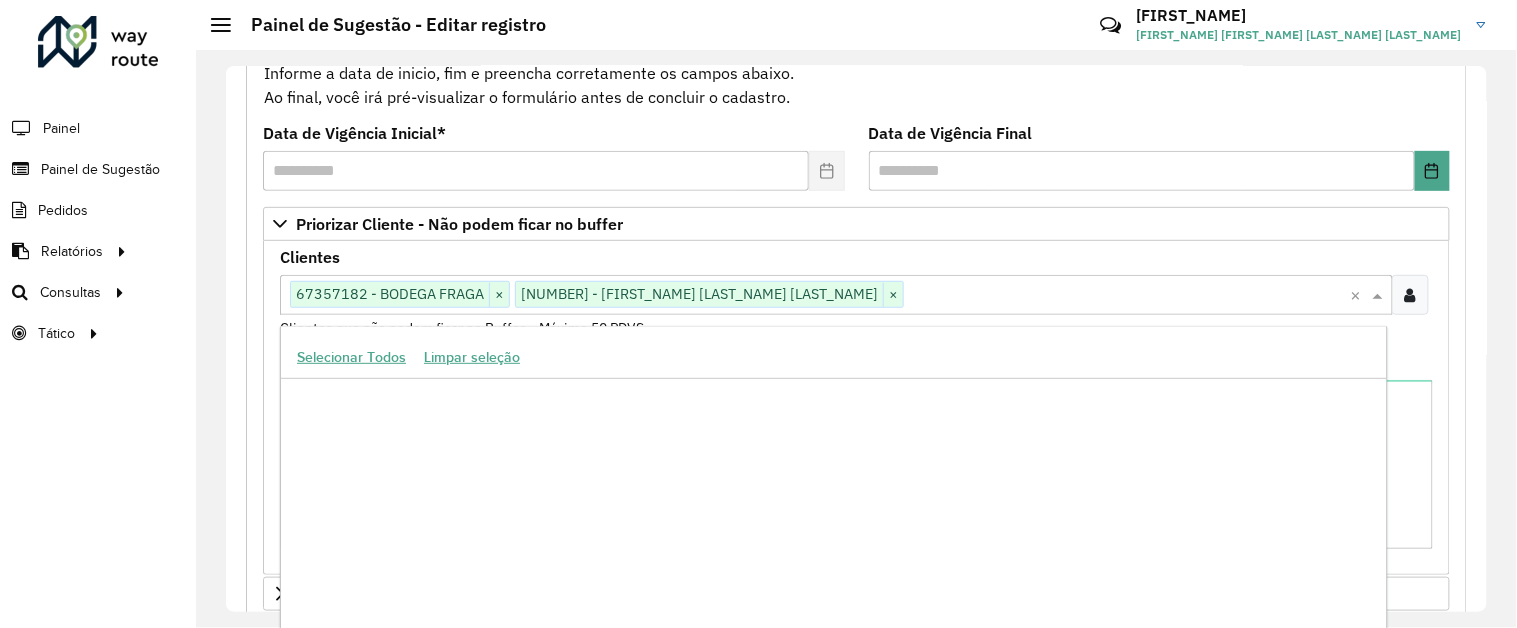 click at bounding box center (1127, 296) 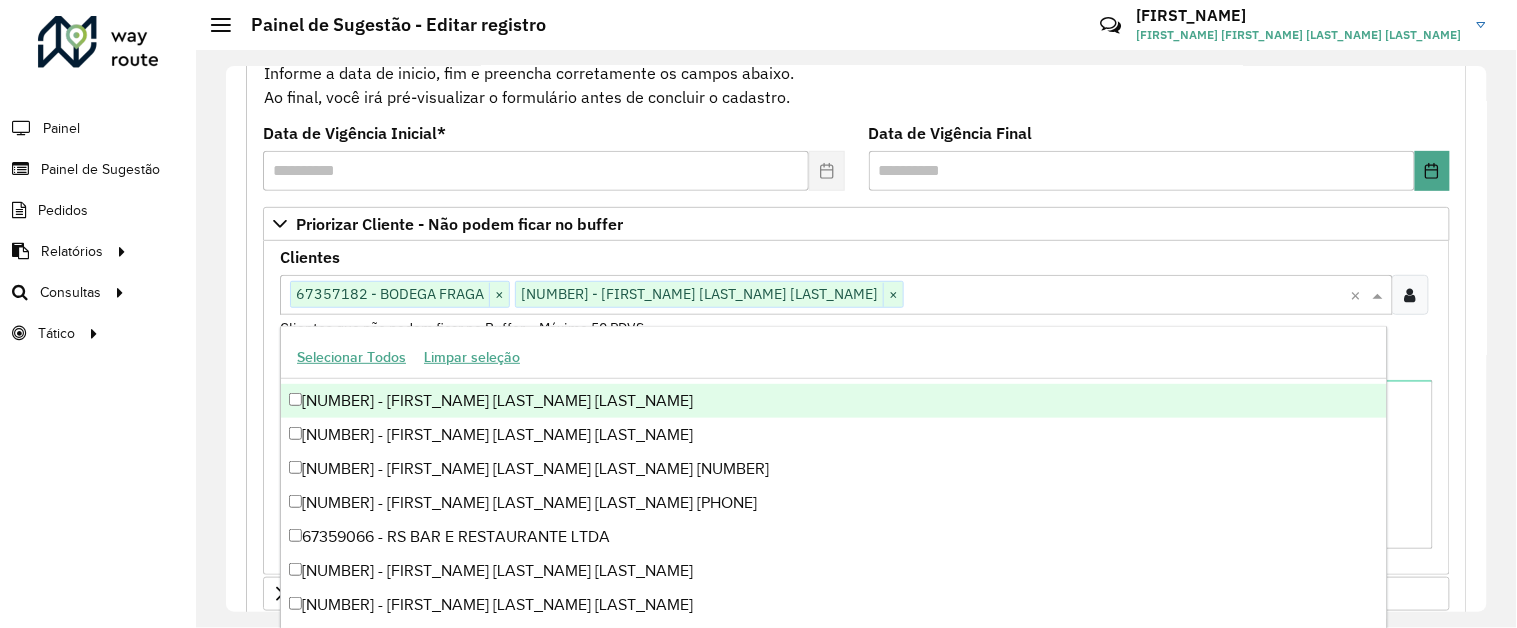 paste on "*****" 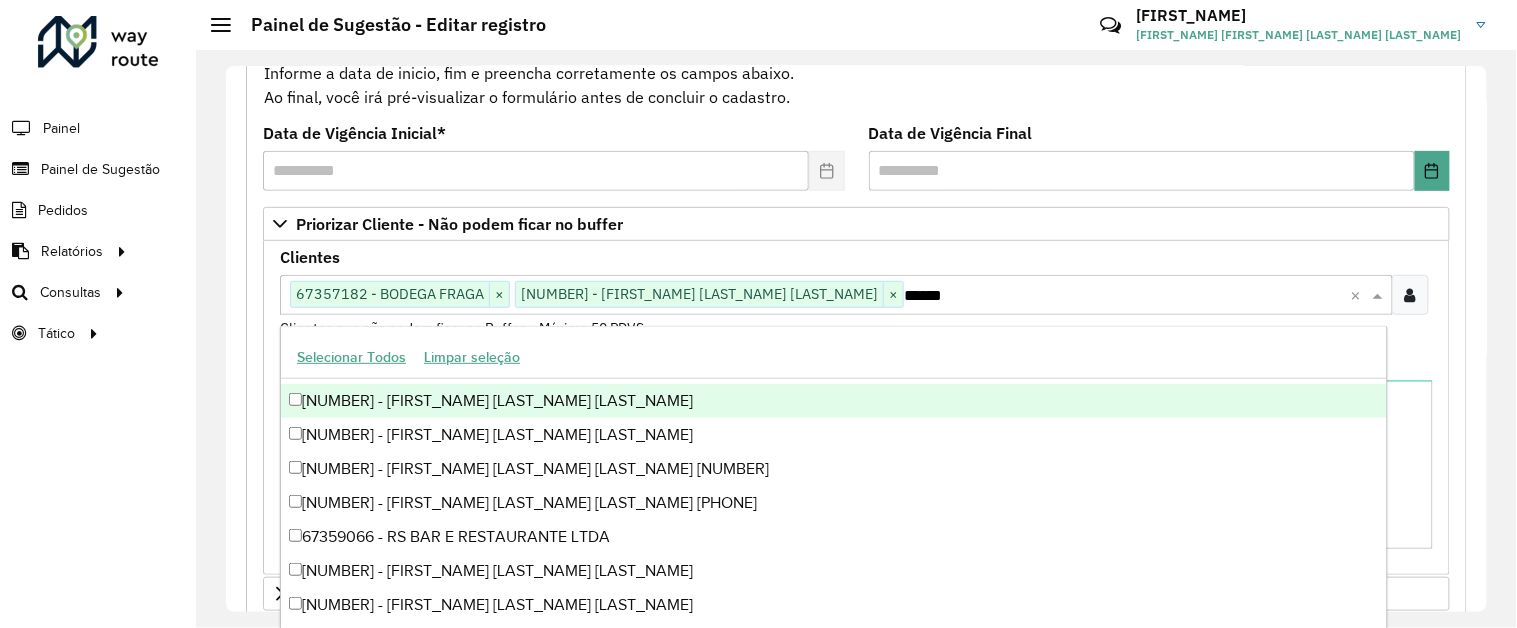 scroll, scrollTop: 0, scrollLeft: 0, axis: both 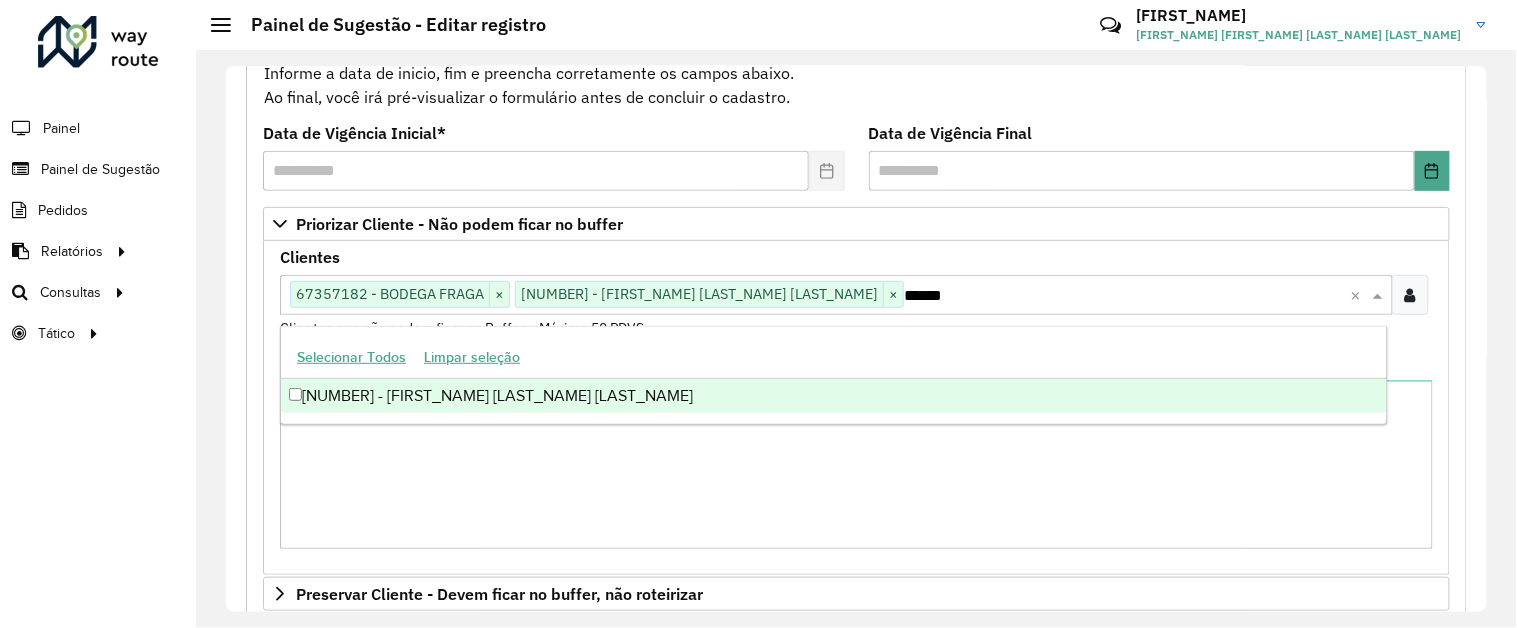 click on "[NUMBER] - [FIRST_NAME] [LAST_NAME] [LAST_NAME]" at bounding box center (834, 396) 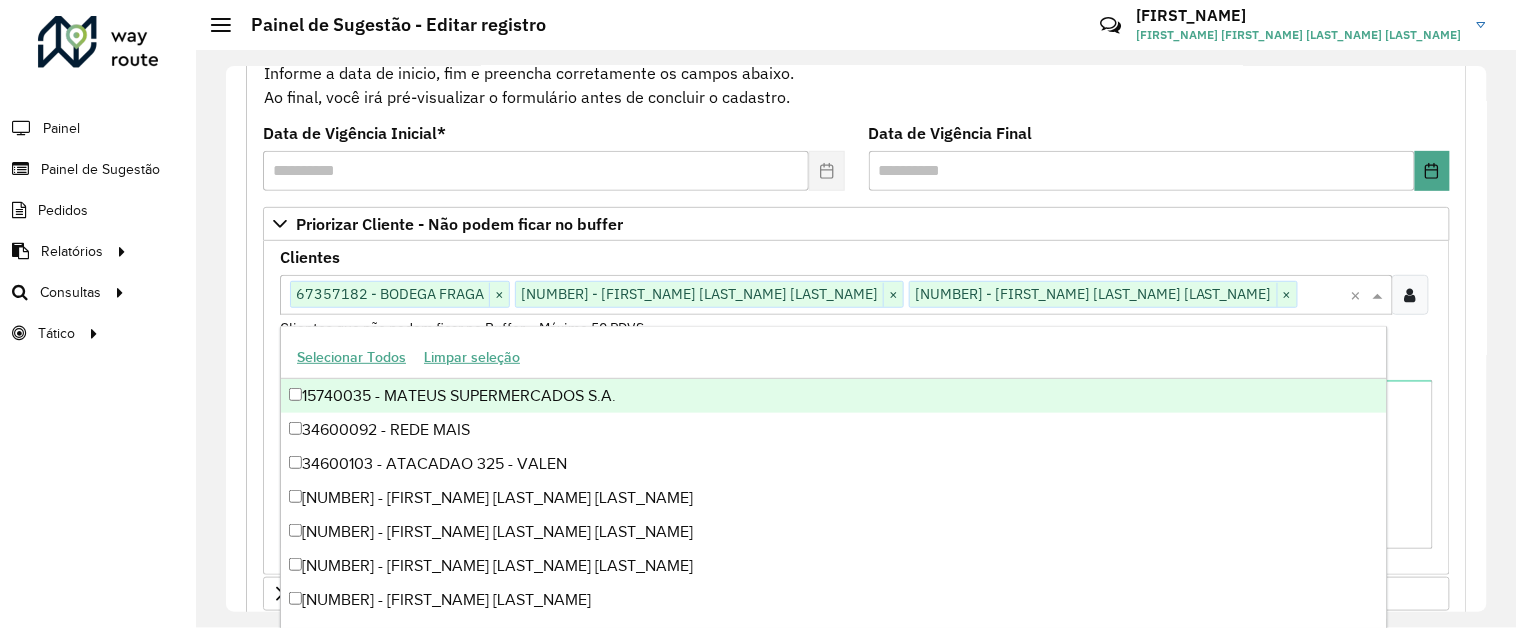 paste on "*****" 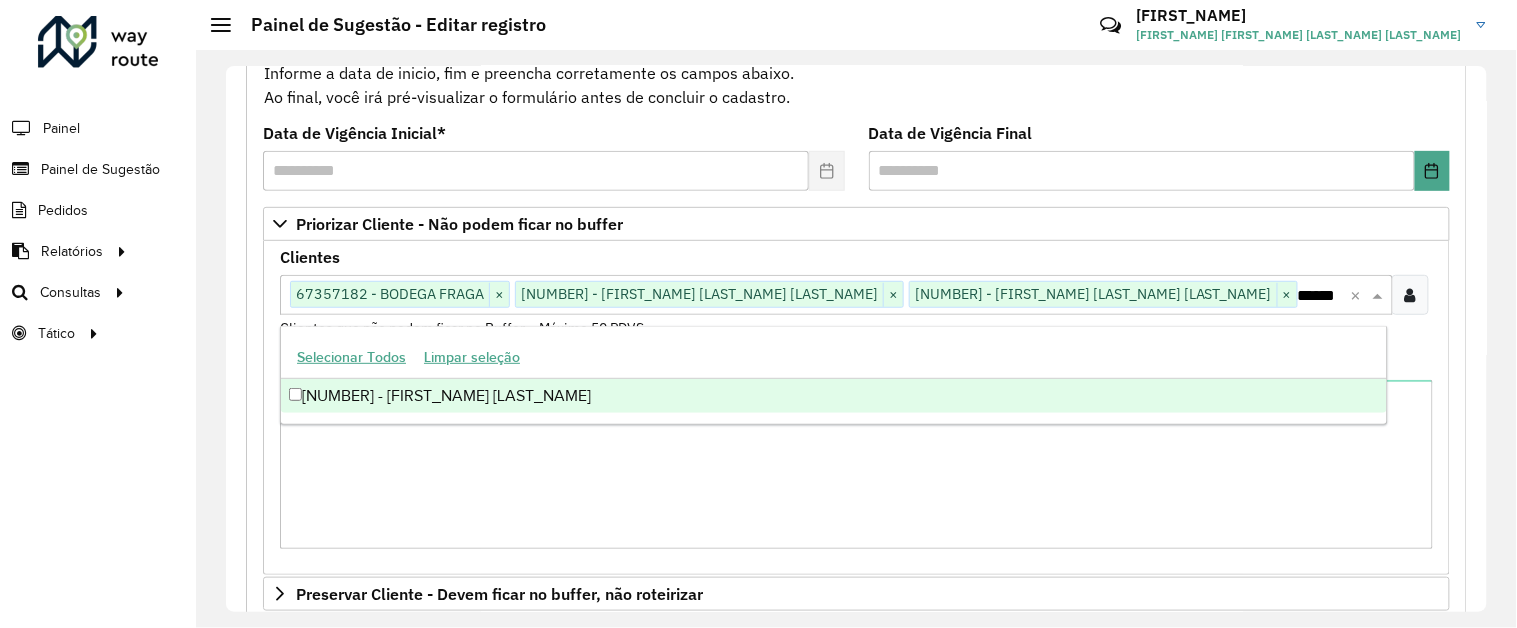 click on "[NUMBER] - [FIRST_NAME] [LAST_NAME]" at bounding box center (834, 396) 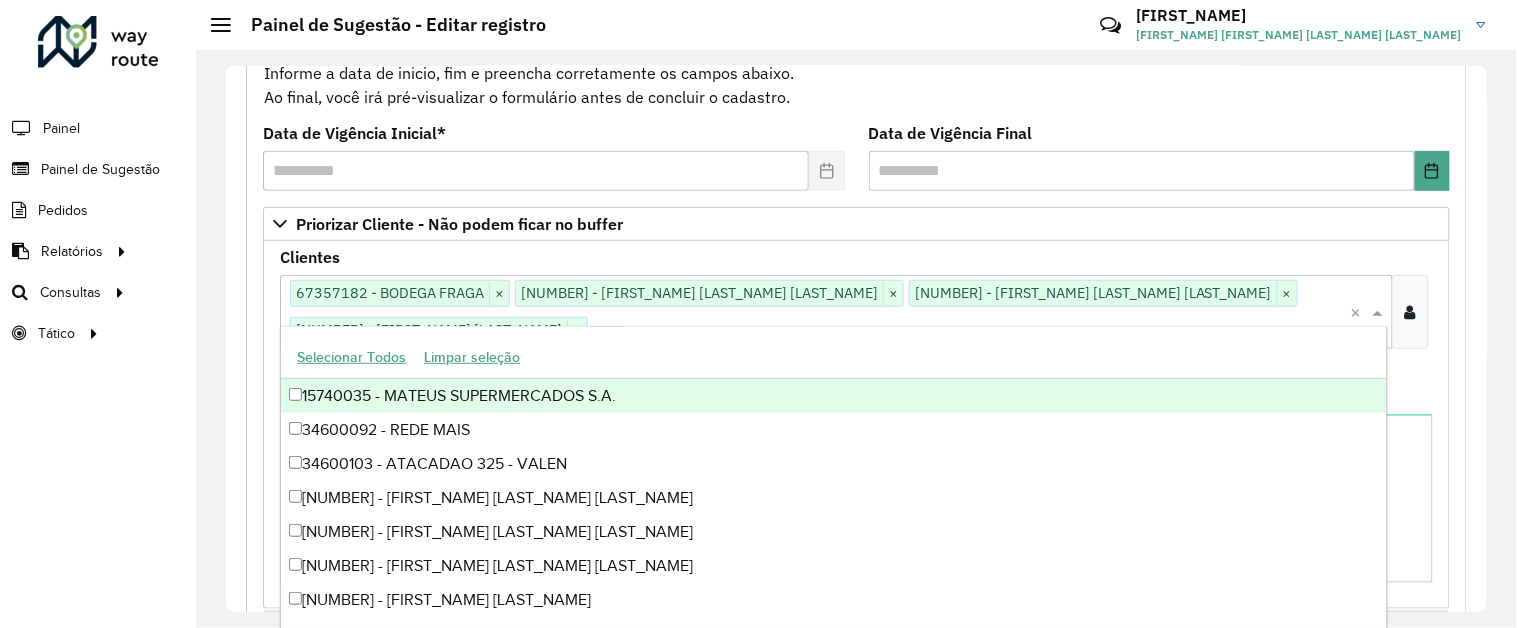 click on "Cadastro Painel de sugestão de roteirização:
Informe a data de inicio, fim e preencha corretamente os campos abaixo.
Ao final, você irá pré-visualizar o formulário antes de concluir o cadastro.
Data de Vigência Inicial  * [DATE]  Data de Vigência Final   Priorizar Cliente - Não podem ficar no buffer   Clientes  Clique no botão para buscar clientes [NUMBER] - [FIRST_NAME] [LAST_NAME] × [NUMBER] - [FIRST_NAME] [LAST_NAME] × [NUMBER] - [FIRST_NAME] [LAST_NAME] × [NUMBER] - [FIRST_NAME] × ***** × Clientes que não podem ficar no Buffer – Máximo 50 PDVS  Observações   Preservar Cliente - Devem ficar no buffer, não roteirizar   Clientes  Clique no botão para buscar clientes Clientes que não devem ser roteirizados – Máximo 50 PDVS  Observações   Cliente para Recarga   Placa  Selecione uma opção  Tipo veículo  Selecione uma opção  Clientes  Clique no botão para buscar clientes  Pedidos  Adicionar  Placa" at bounding box center [856, 555] 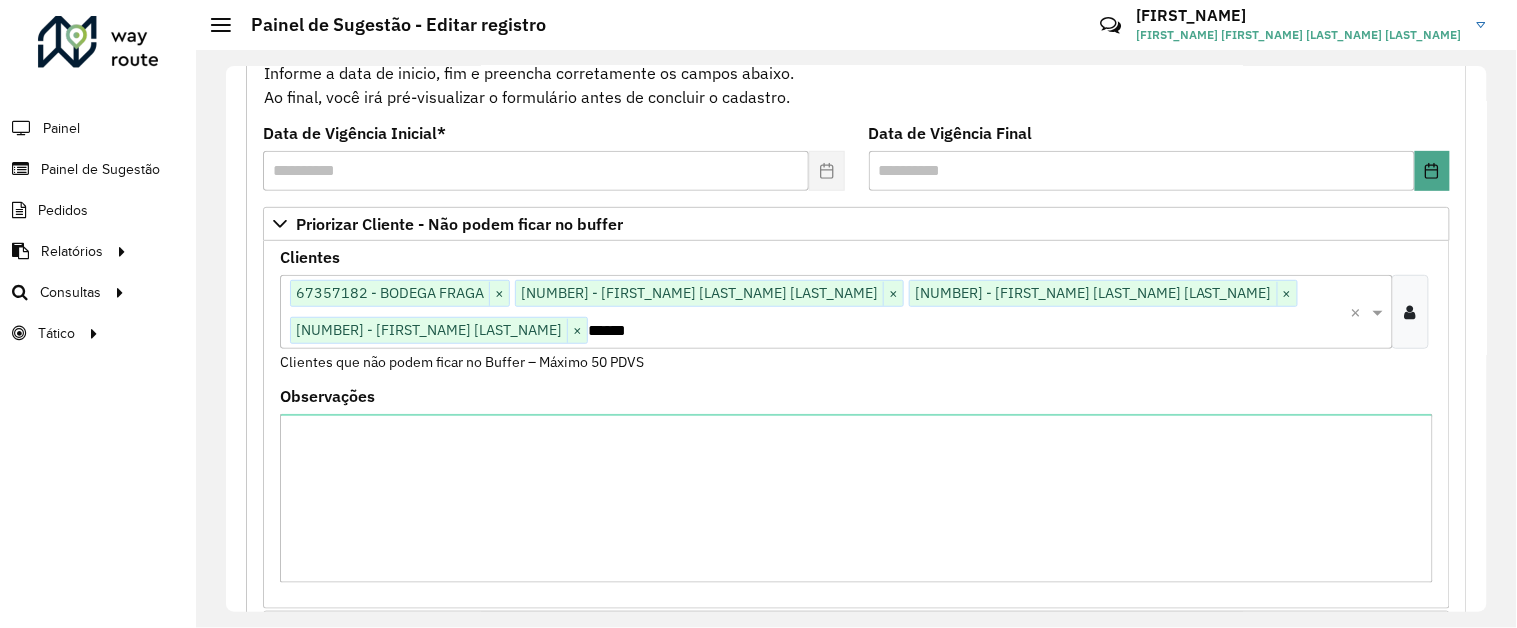 scroll, scrollTop: 705, scrollLeft: 0, axis: vertical 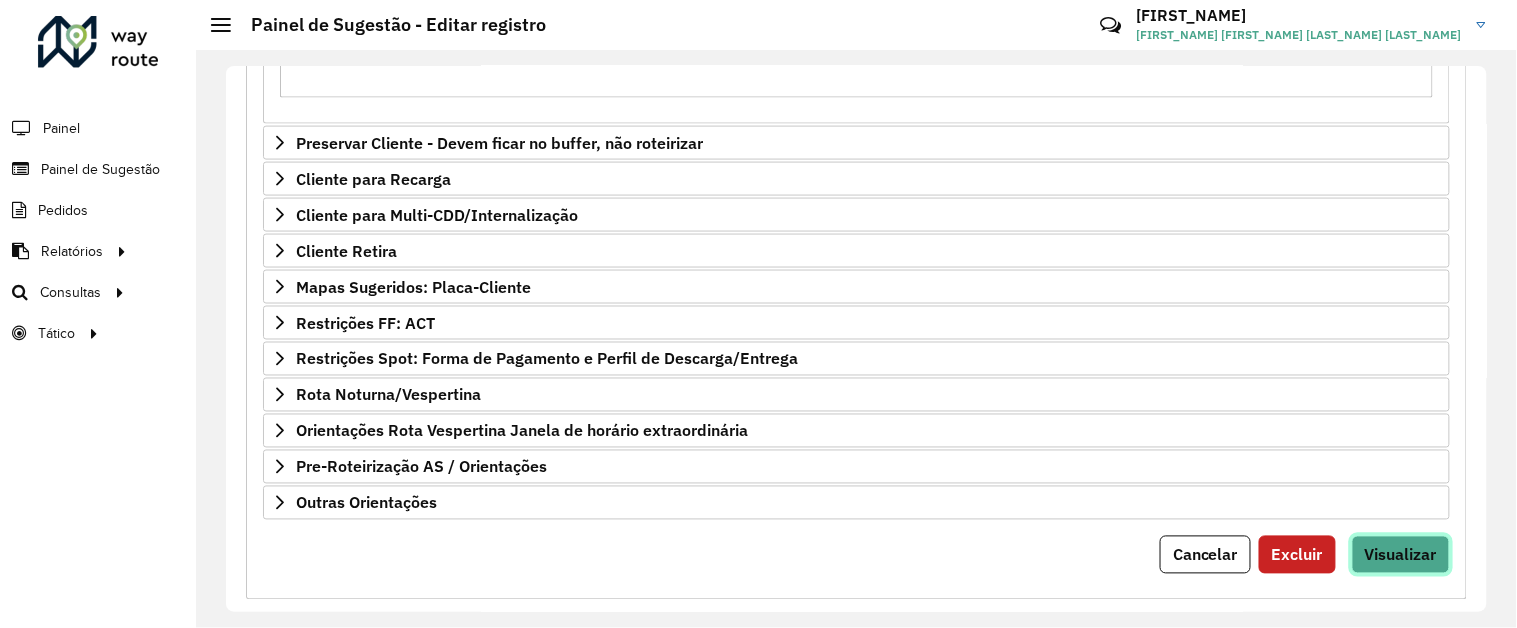click on "Visualizar" at bounding box center [1401, 555] 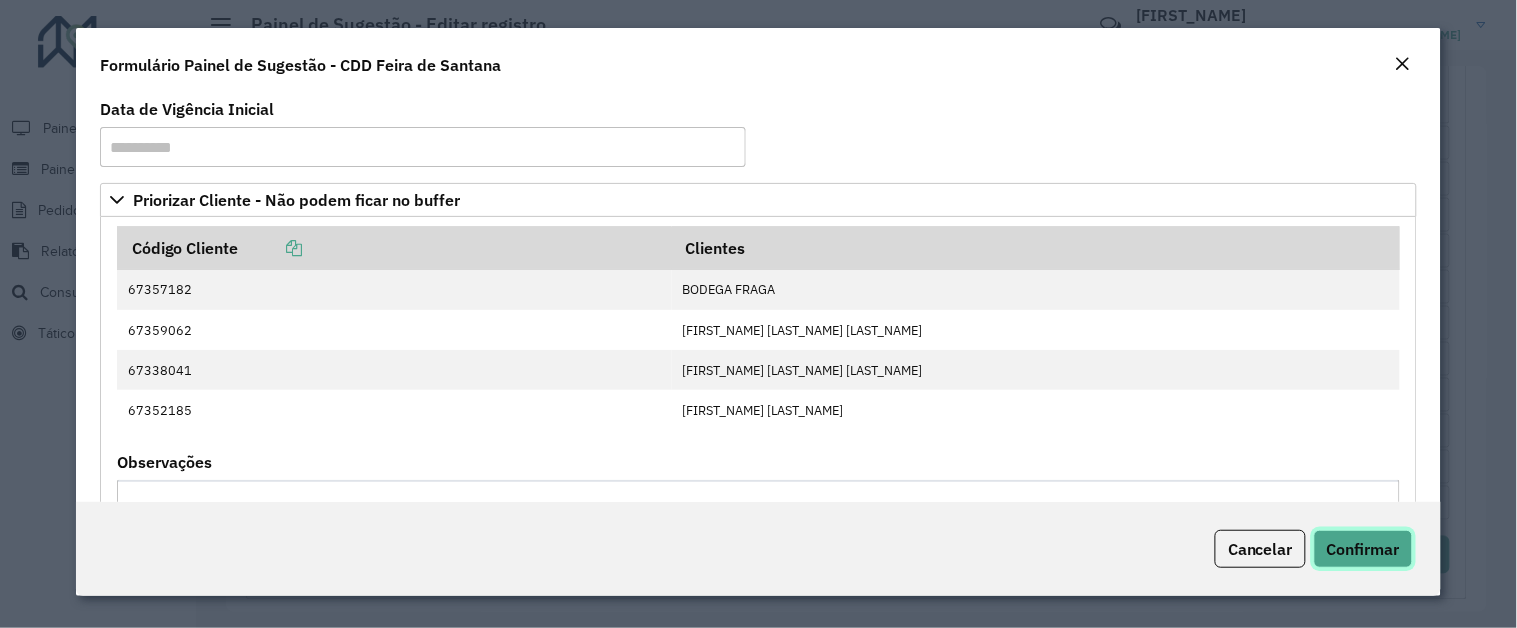 click on "Confirmar" 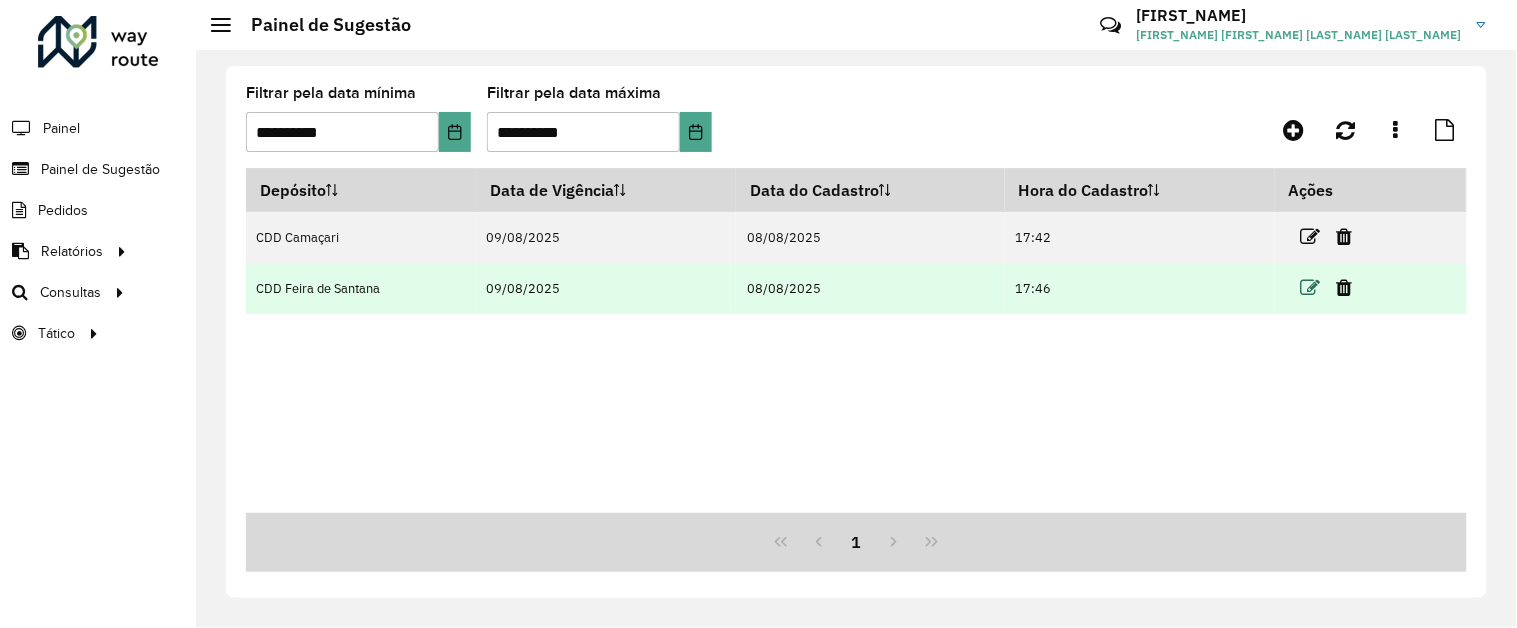 click at bounding box center [1311, 288] 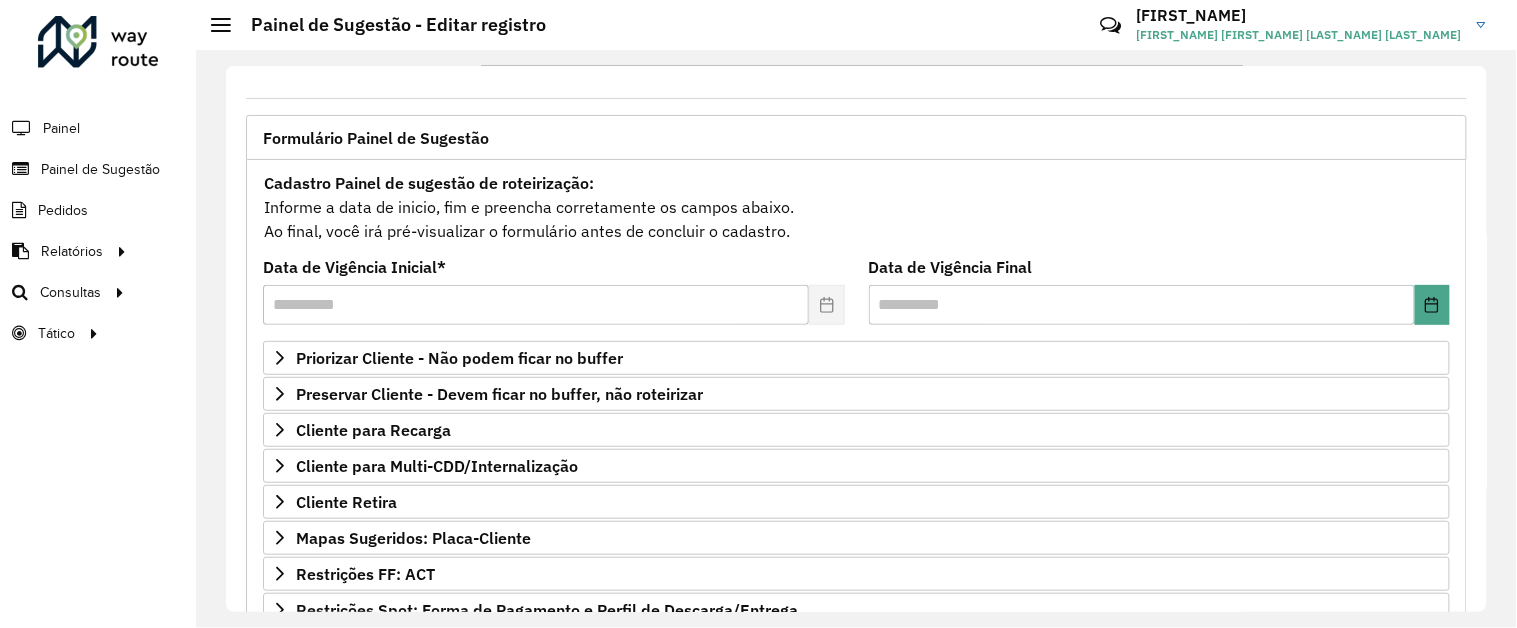 scroll, scrollTop: 87, scrollLeft: 0, axis: vertical 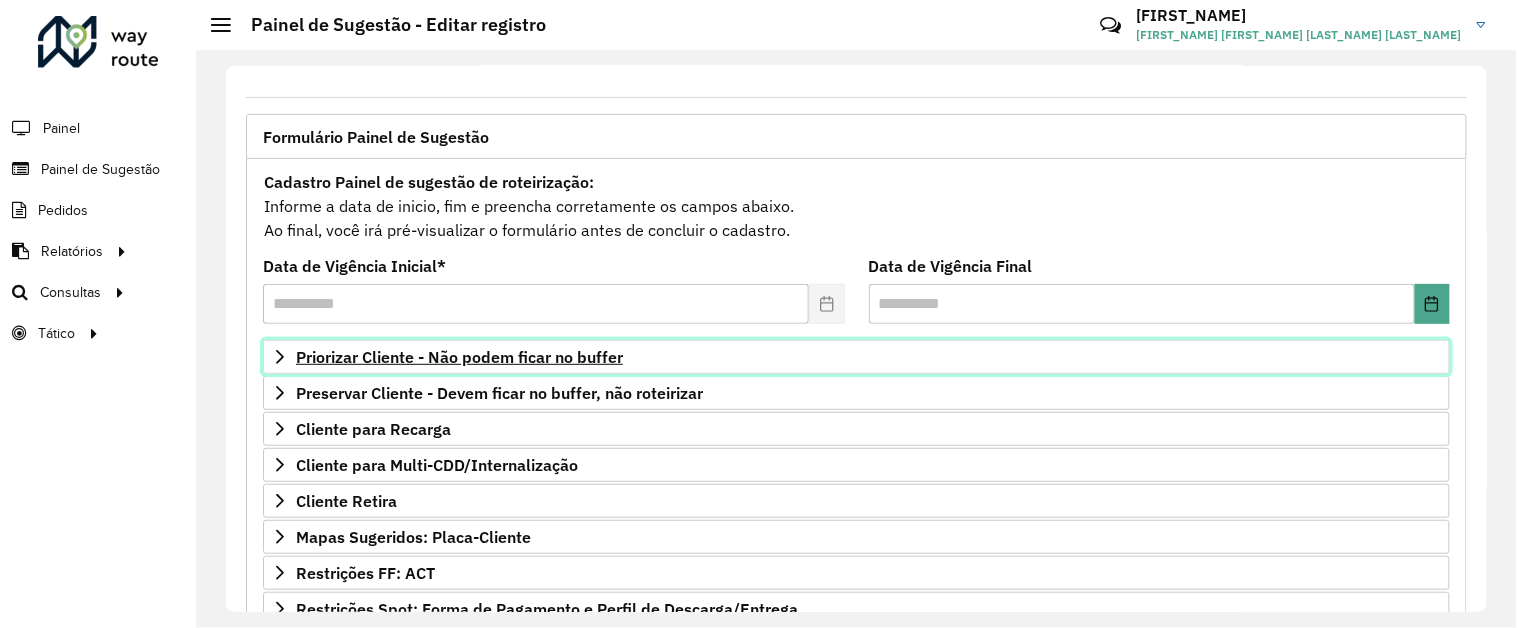 click on "Priorizar Cliente - Não podem ficar no buffer" at bounding box center (459, 357) 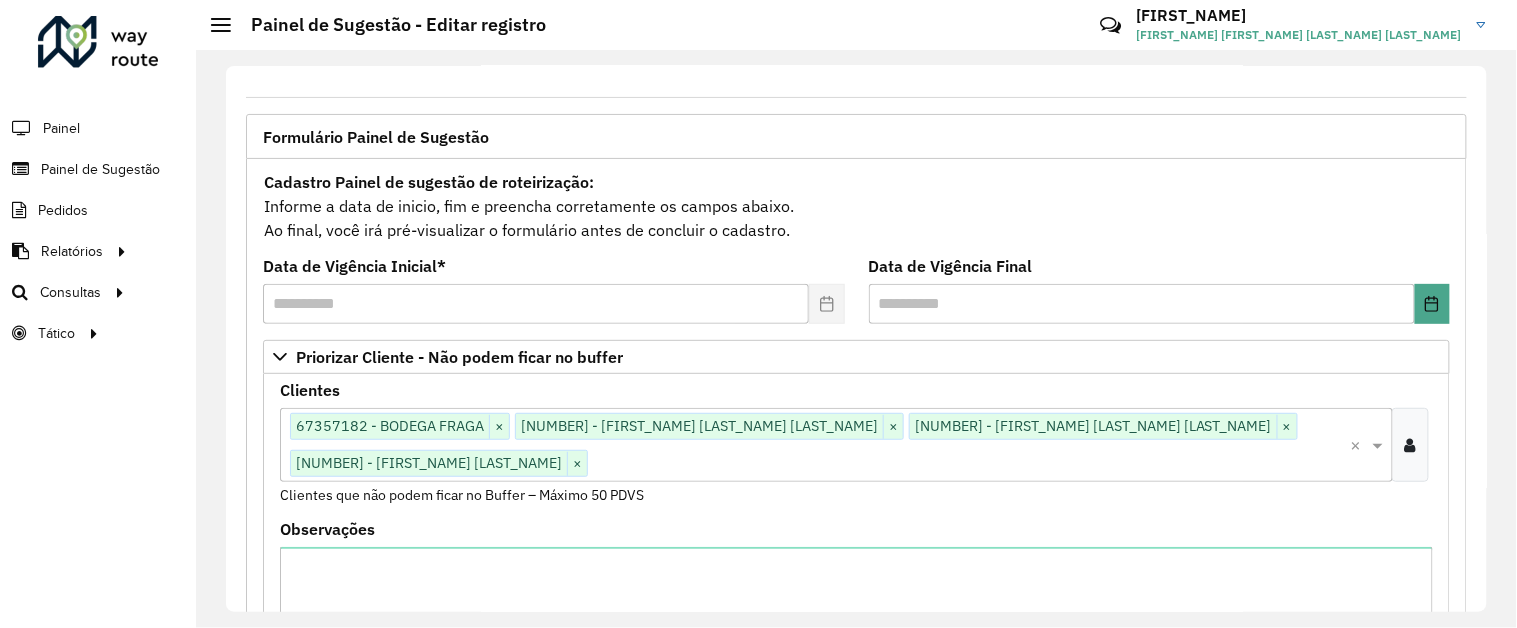 click at bounding box center [1410, 445] 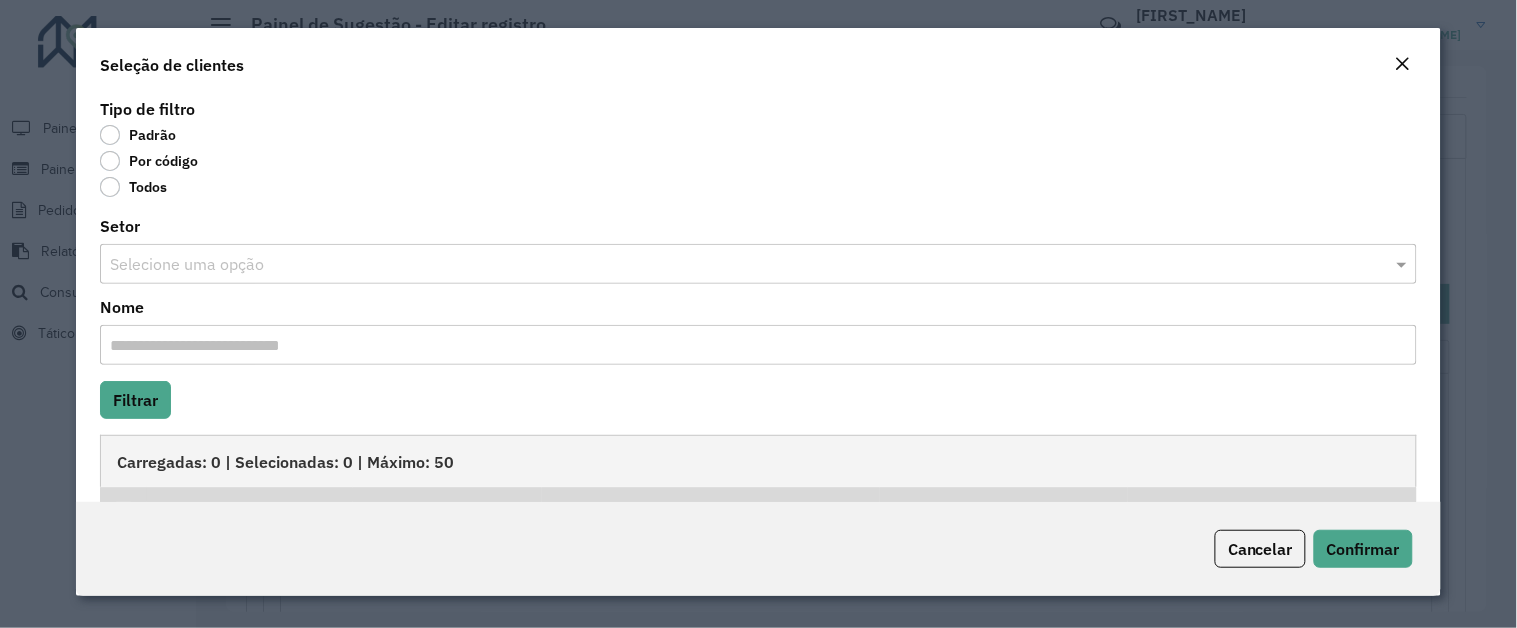 click on "Por código" 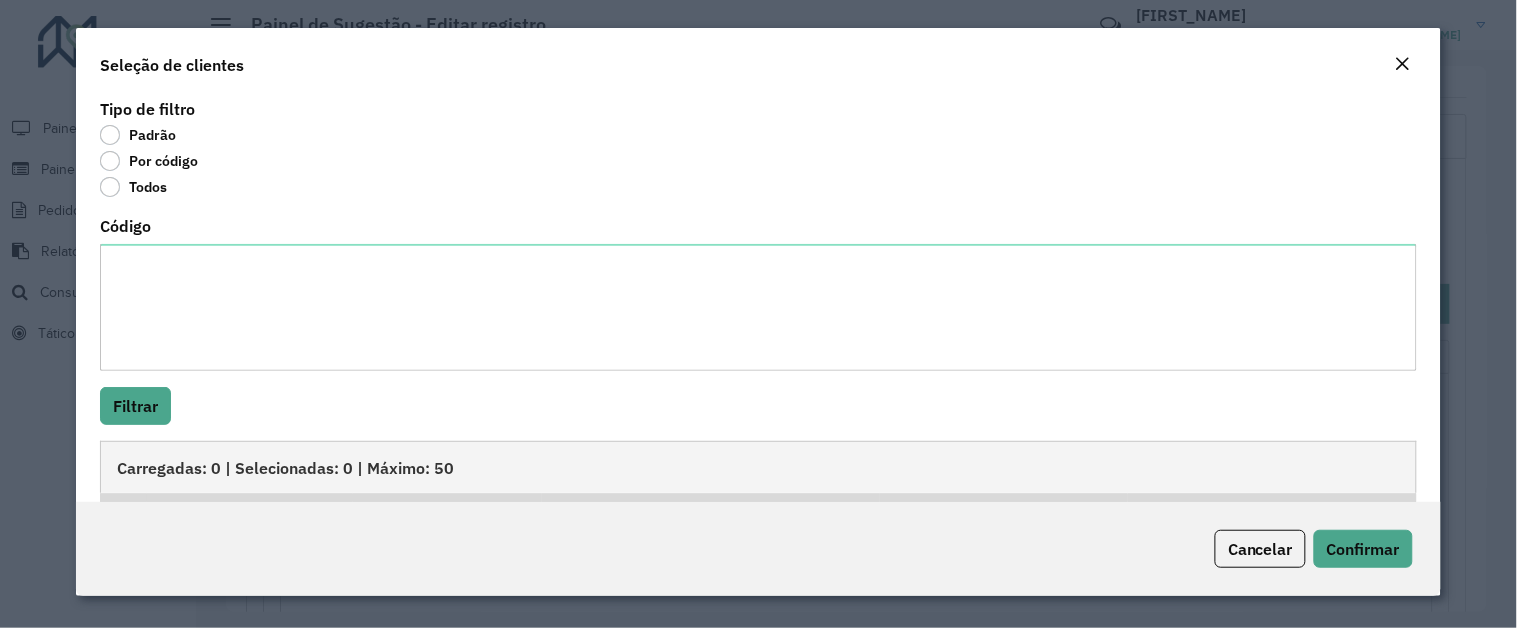 scroll, scrollTop: 104, scrollLeft: 0, axis: vertical 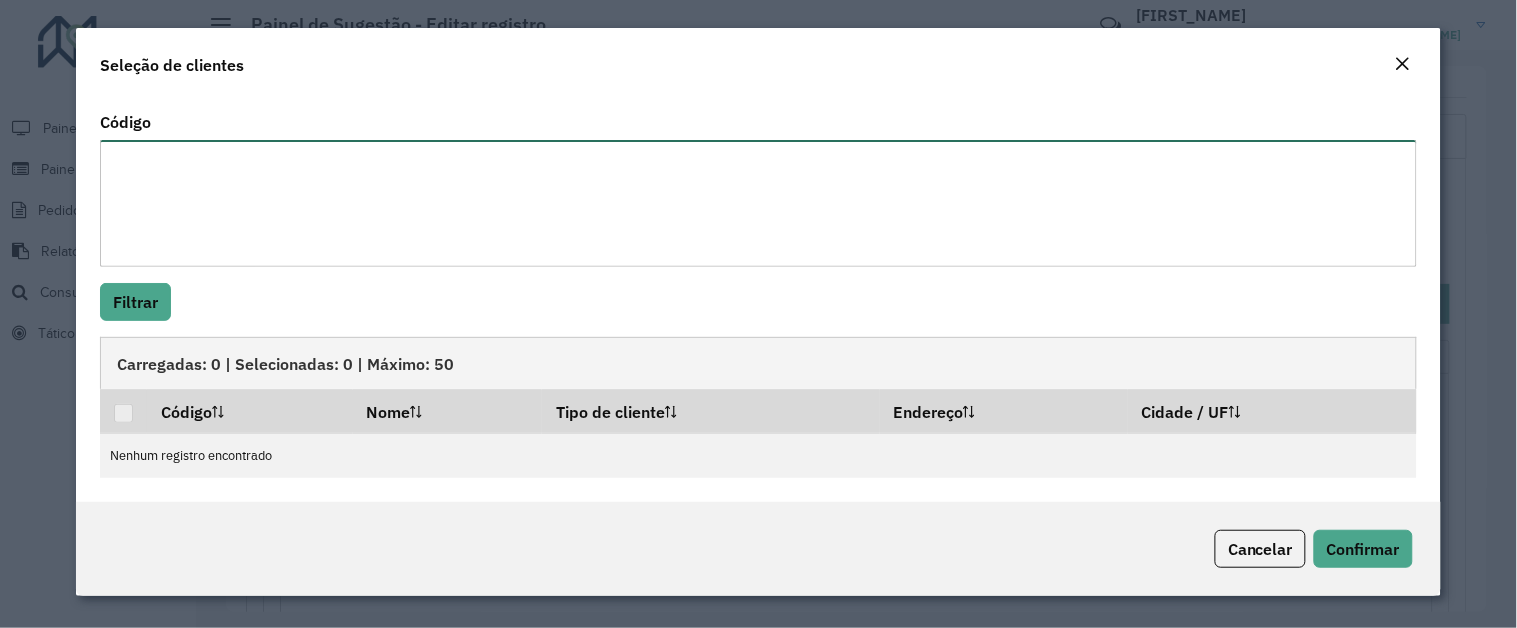 click on "Código" at bounding box center [758, 203] 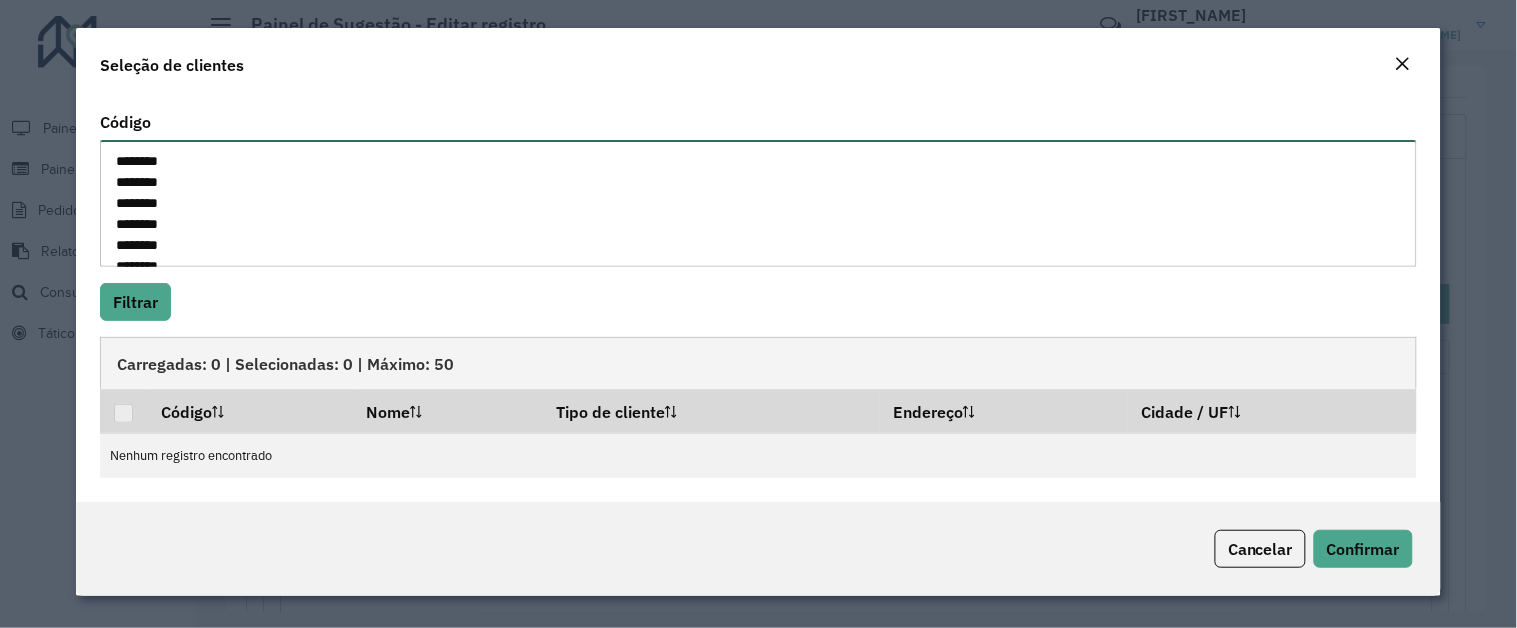 scroll, scrollTop: 1708, scrollLeft: 0, axis: vertical 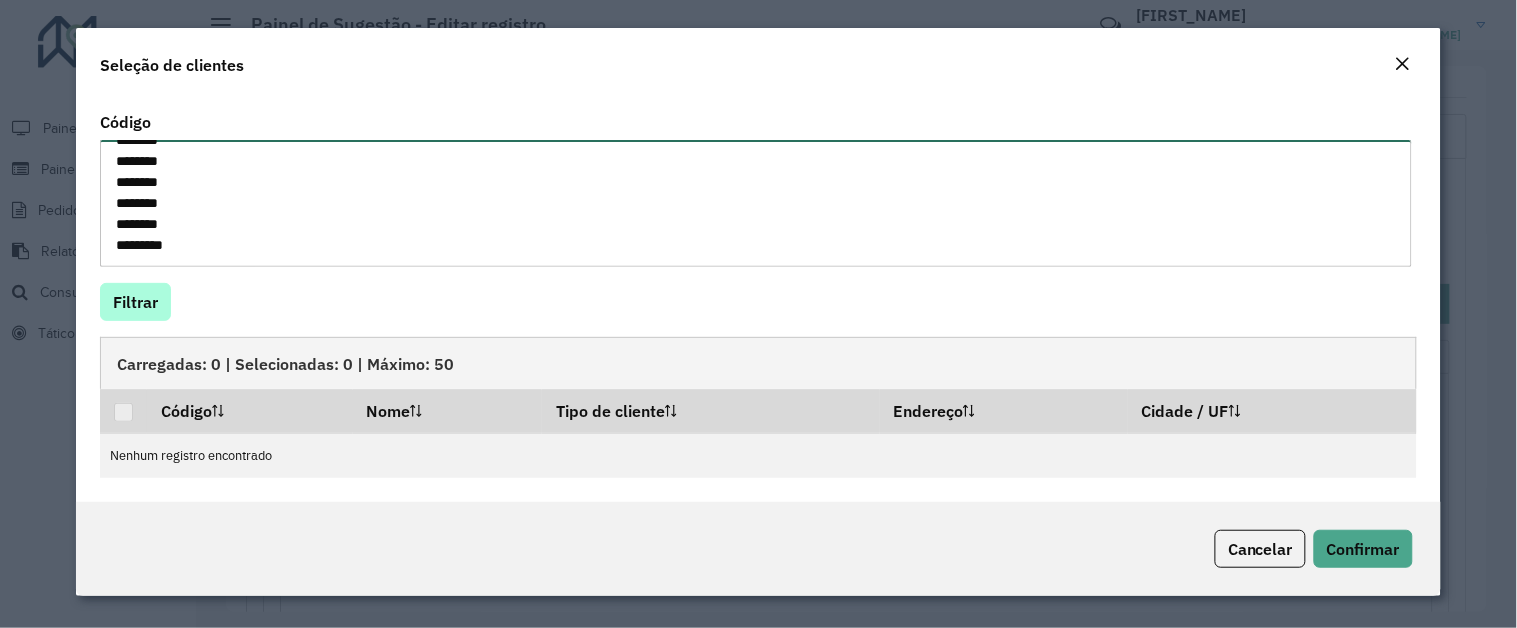 type on "********
********
********
********
********
********
********
********
********
********
********
********
********
*******
********
********
********
********
********
********
********
********
*******
********
********
********
********
********
*******
********
********
********
********
********
********
********
********
********
********
********
********
********
********
********
********
********
********
********
********
********
********
********
********
********
********
********
********
********
********
********
********
********
********
********
********
********
********
********
********
********
********
********
********
********
********
********
********
********
********
********
********
********
********
********
********
********" 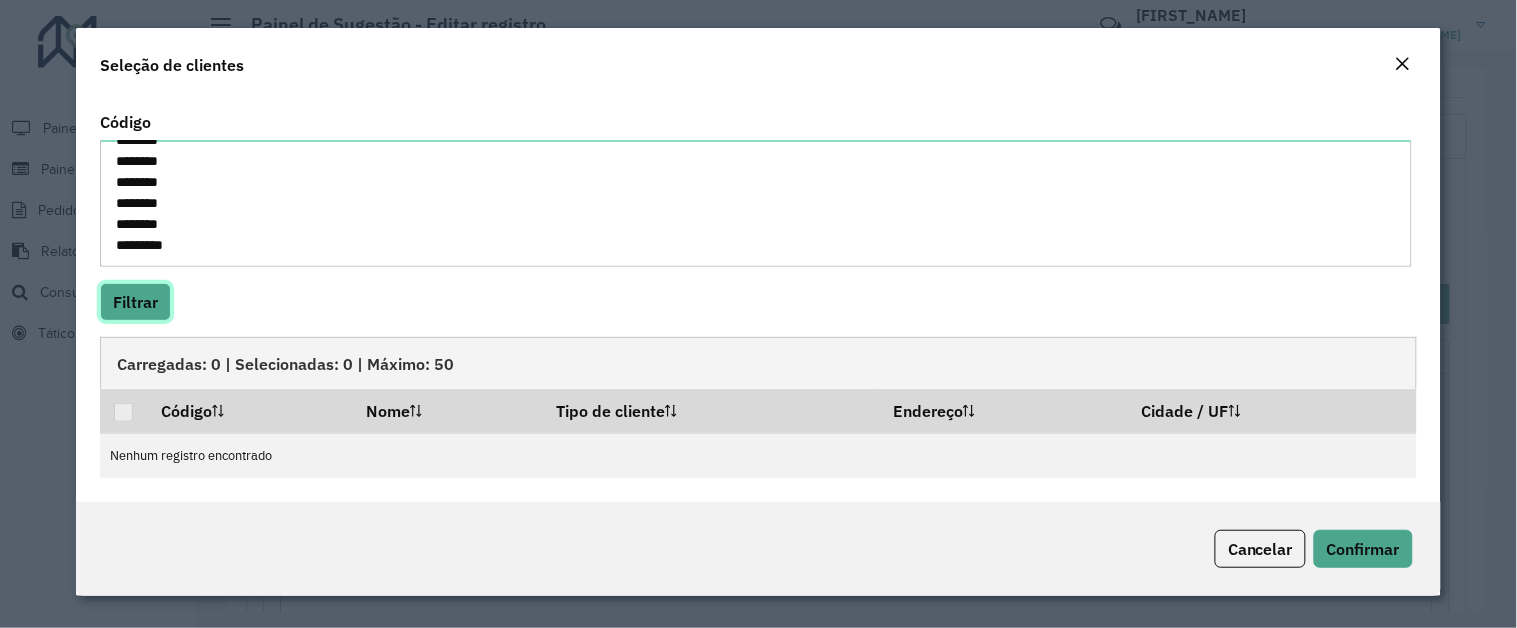 click on "Filtrar" 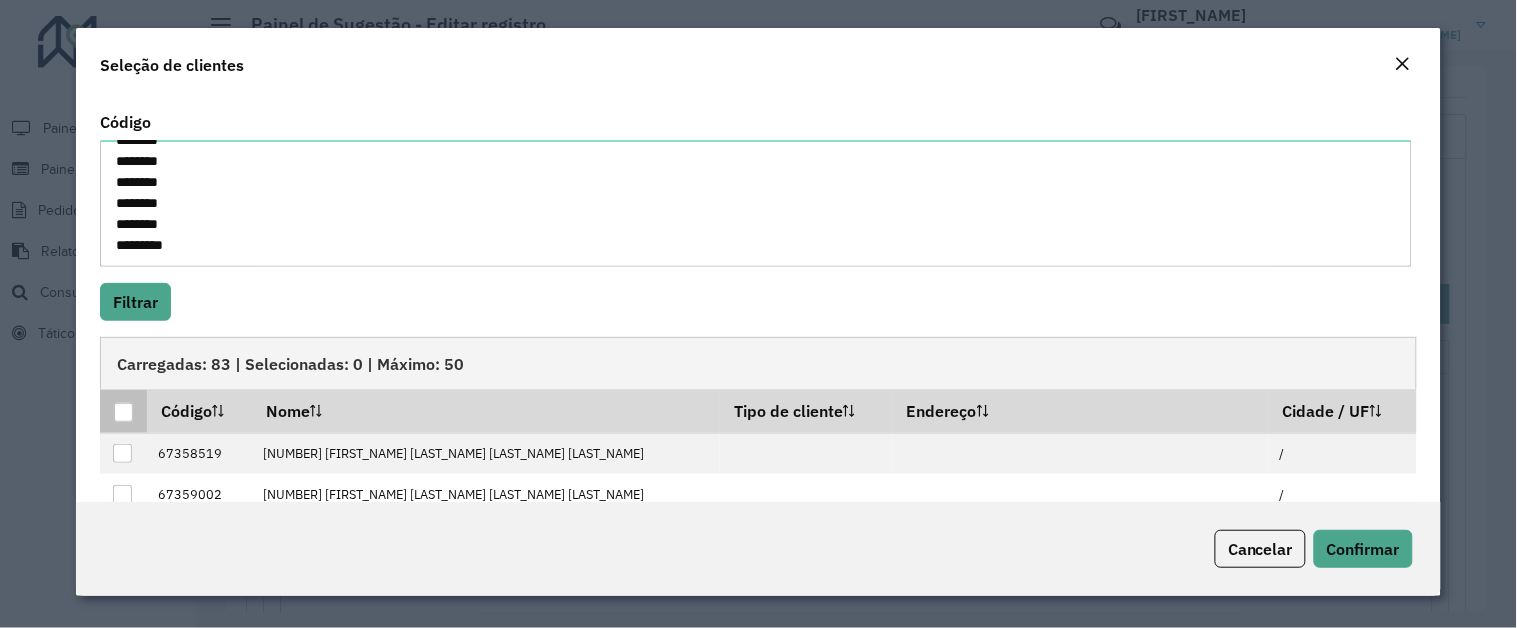 click at bounding box center [123, 412] 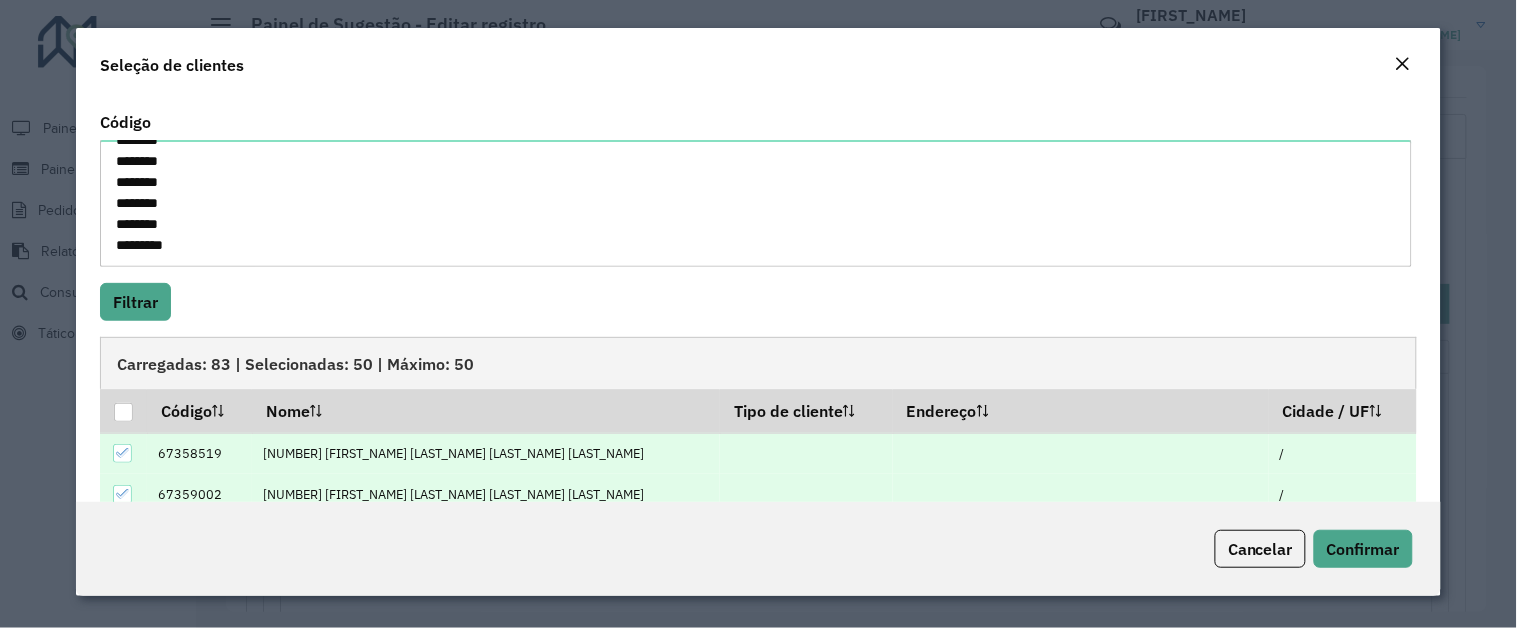 scroll, scrollTop: 323, scrollLeft: 0, axis: vertical 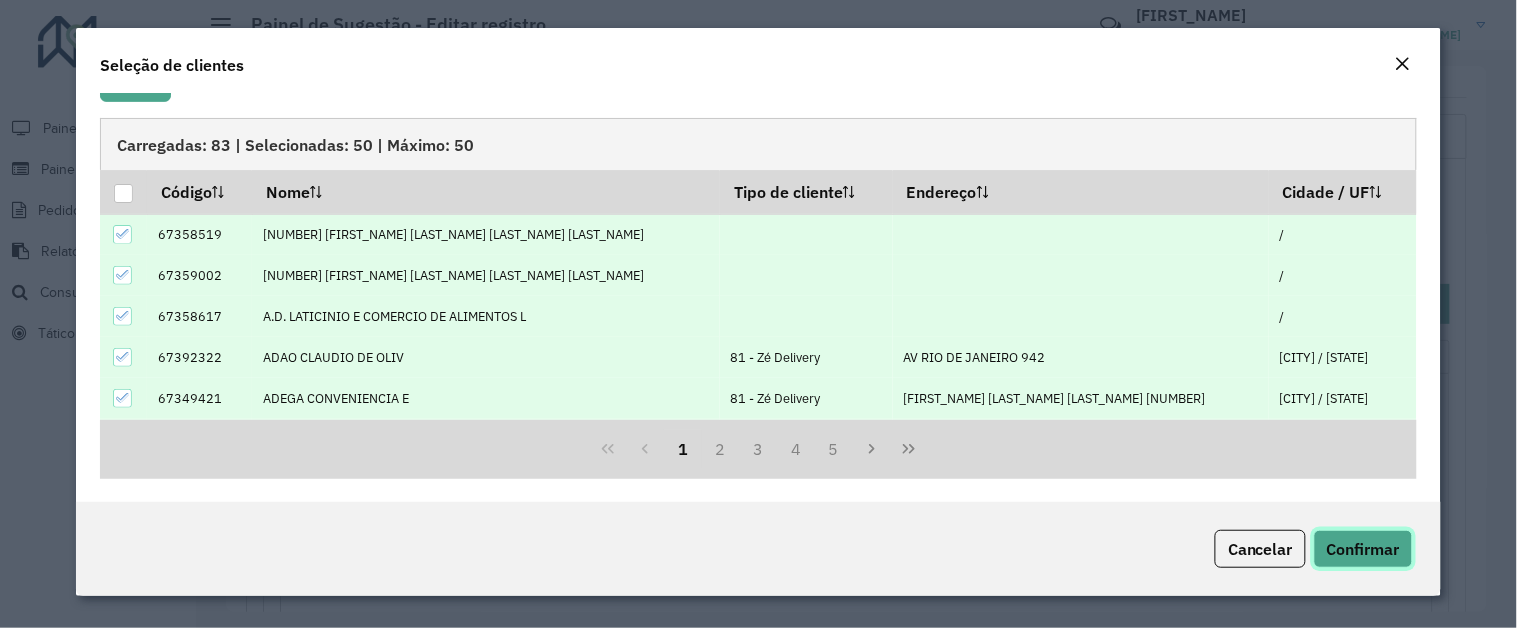 click on "Confirmar" 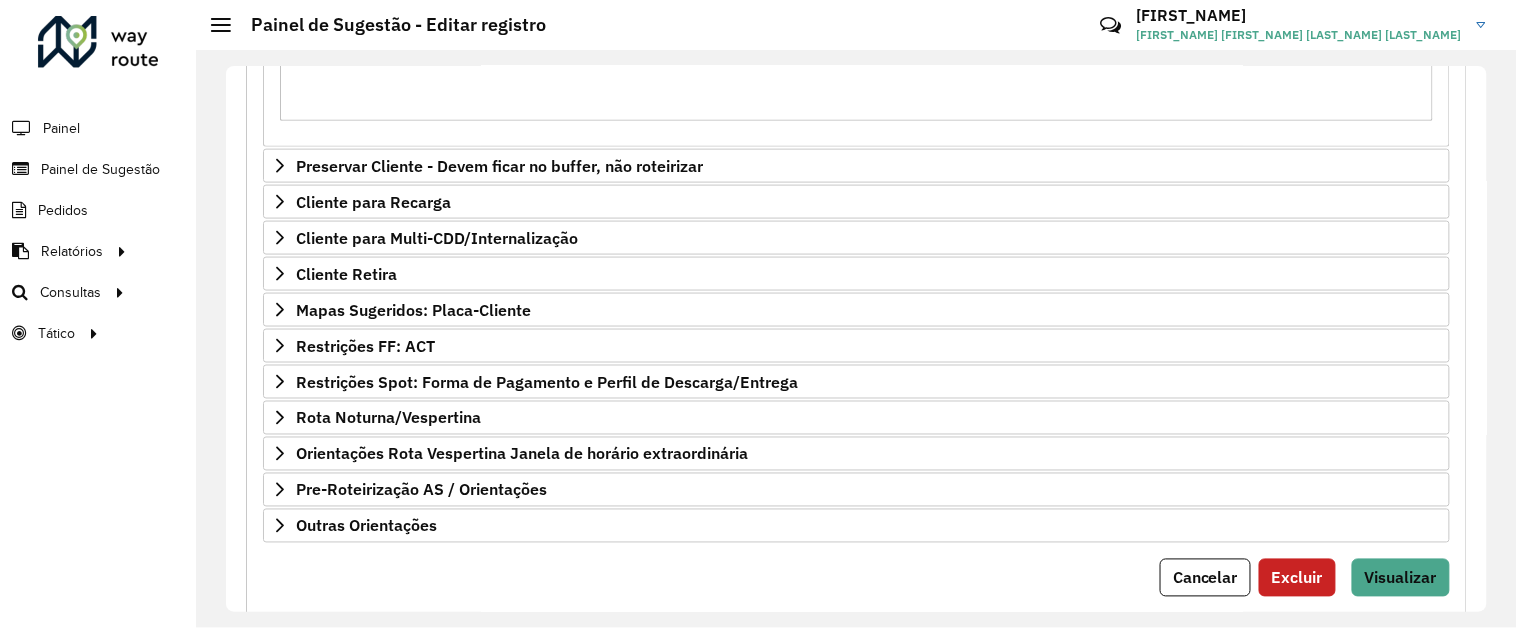 scroll, scrollTop: 705, scrollLeft: 0, axis: vertical 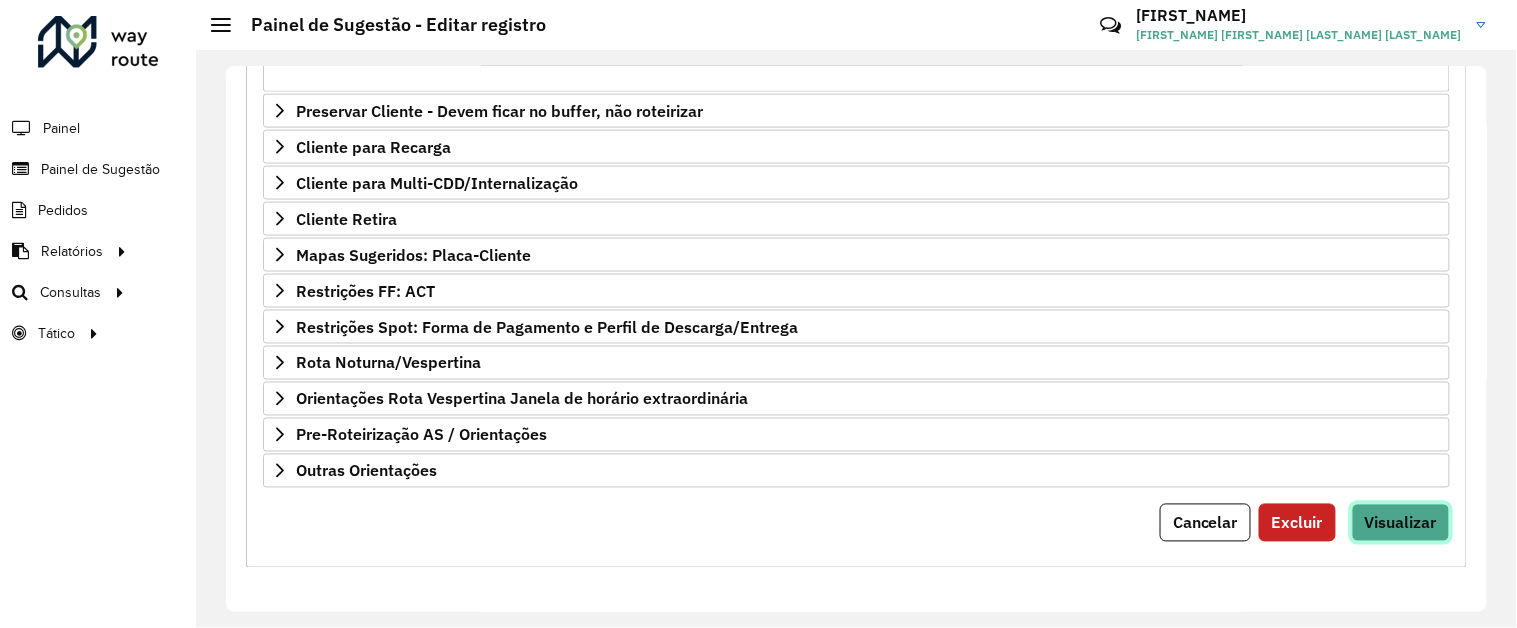 click on "Visualizar" at bounding box center [1401, 523] 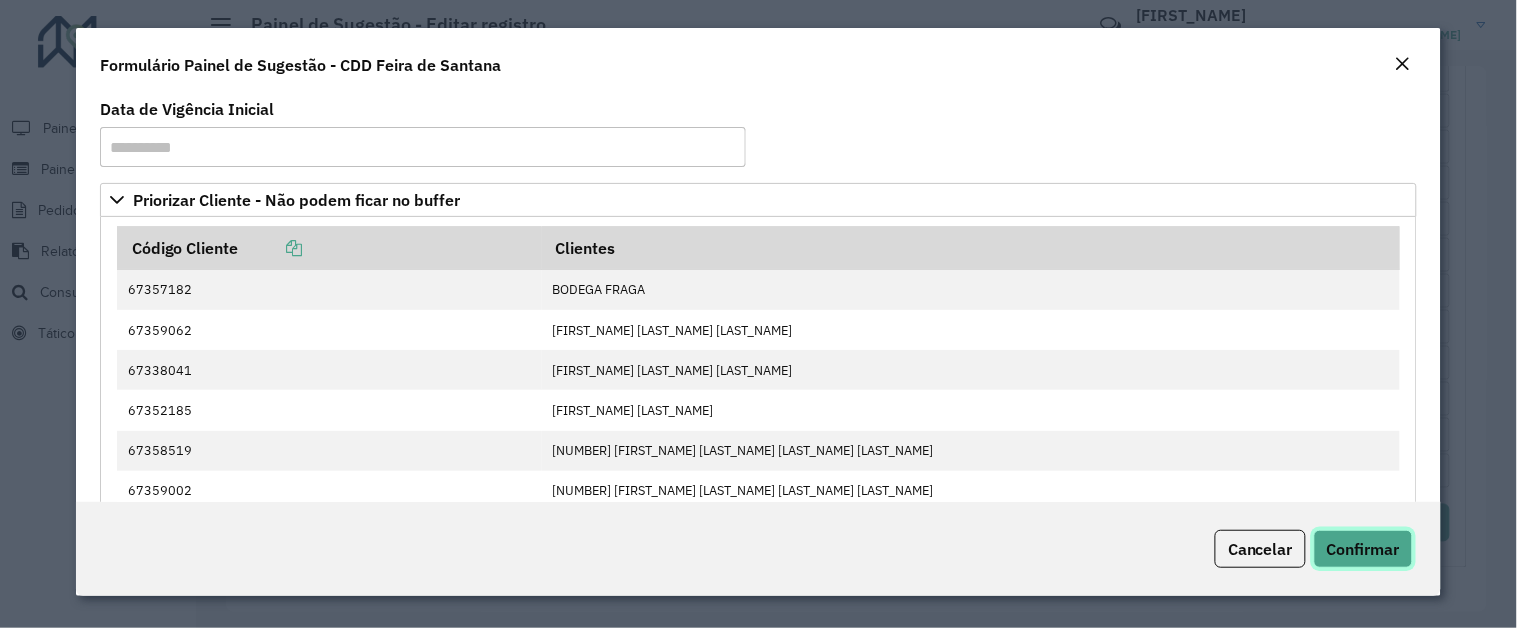 click on "Confirmar" 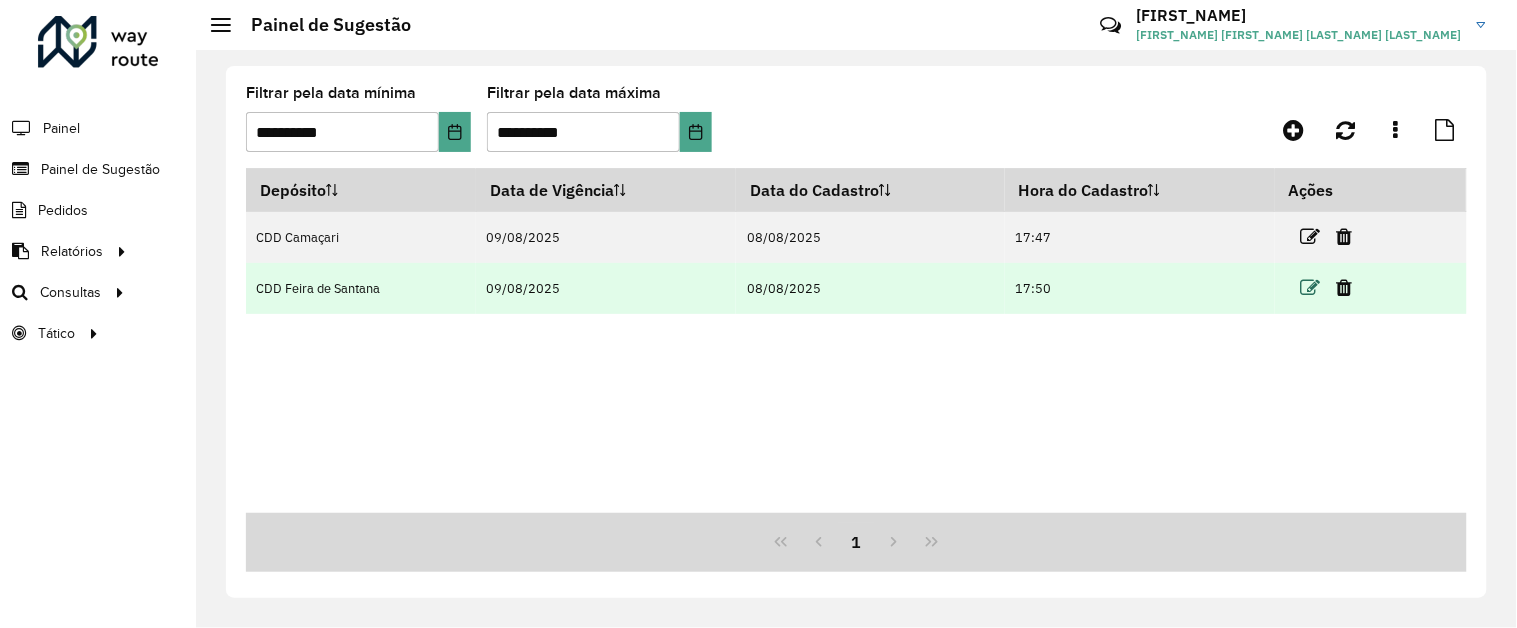 click at bounding box center [1311, 288] 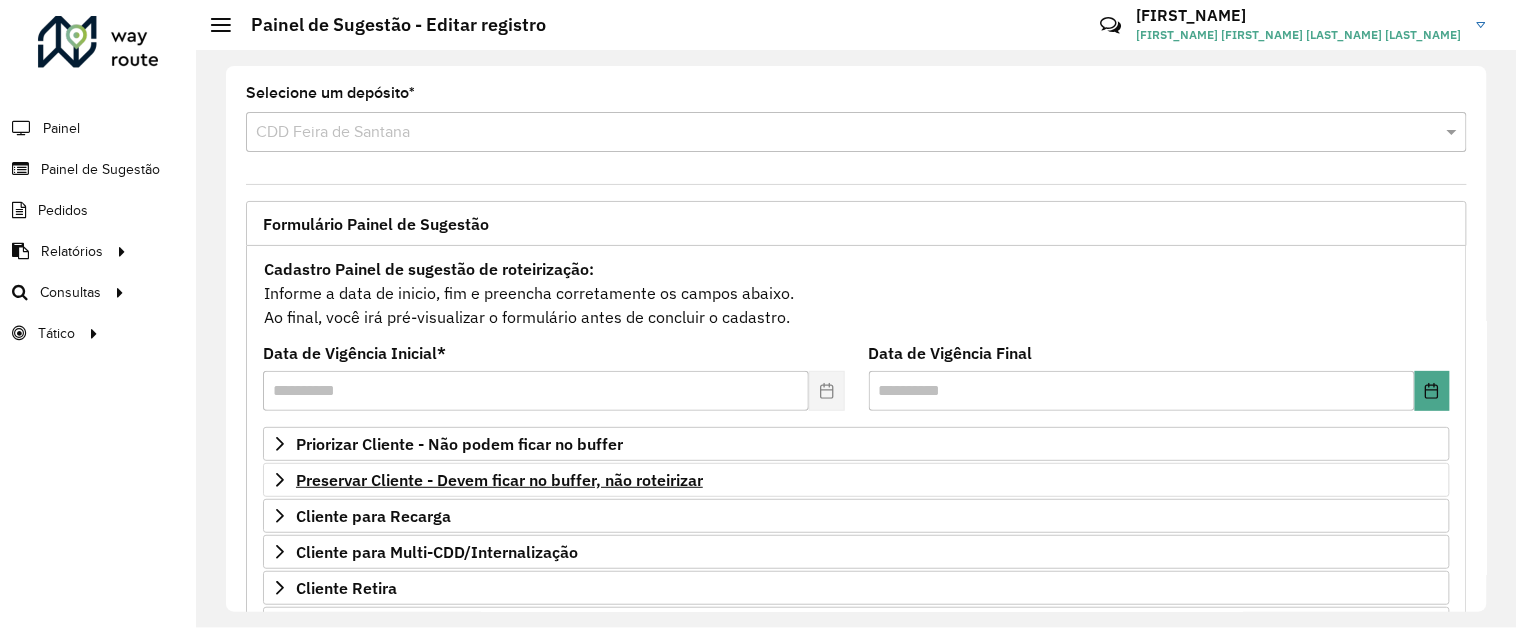 scroll, scrollTop: 371, scrollLeft: 0, axis: vertical 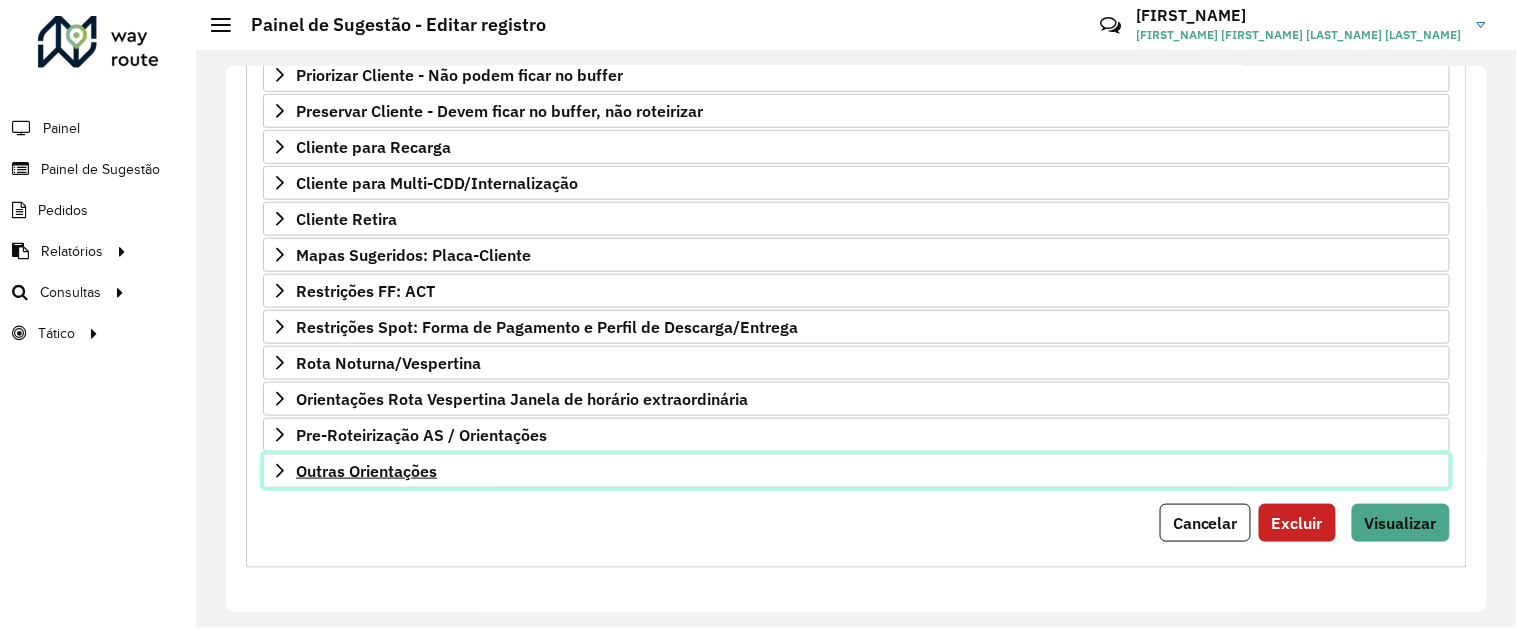 click on "Outras Orientações" at bounding box center (366, 471) 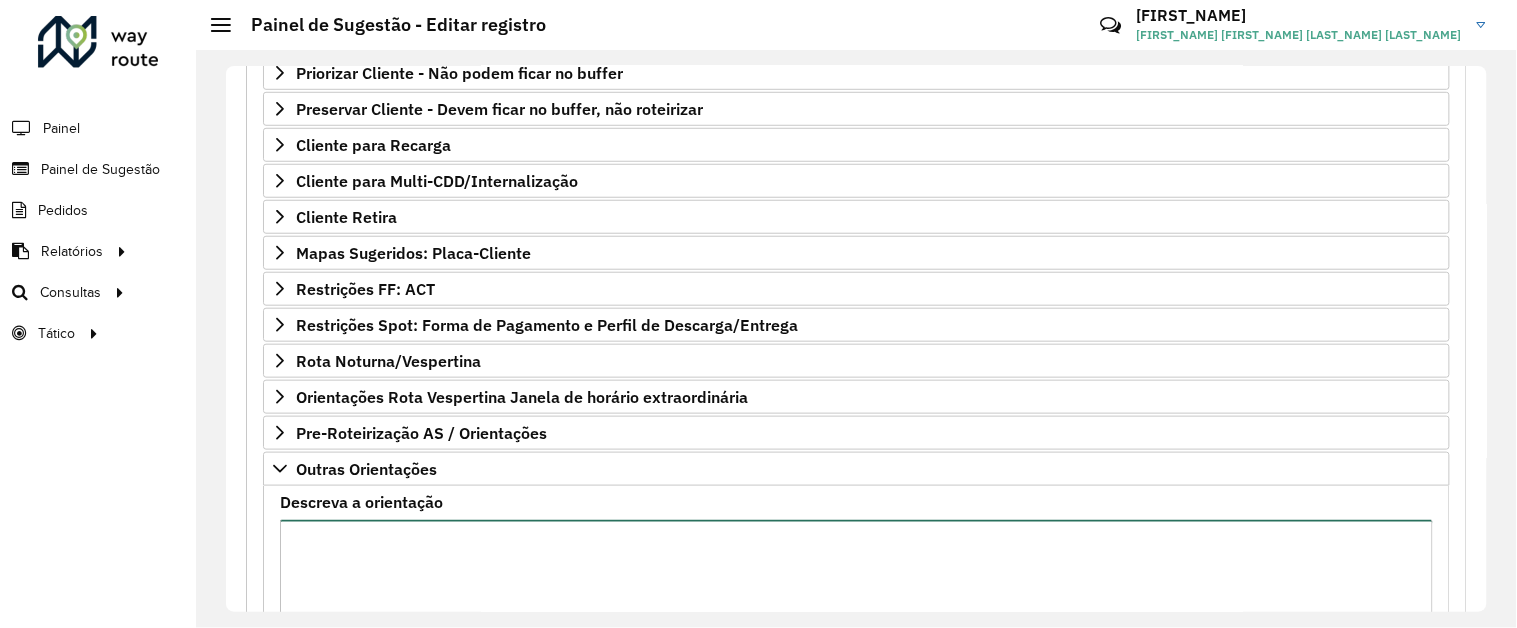 click on "Descreva a orientação" at bounding box center [856, 604] 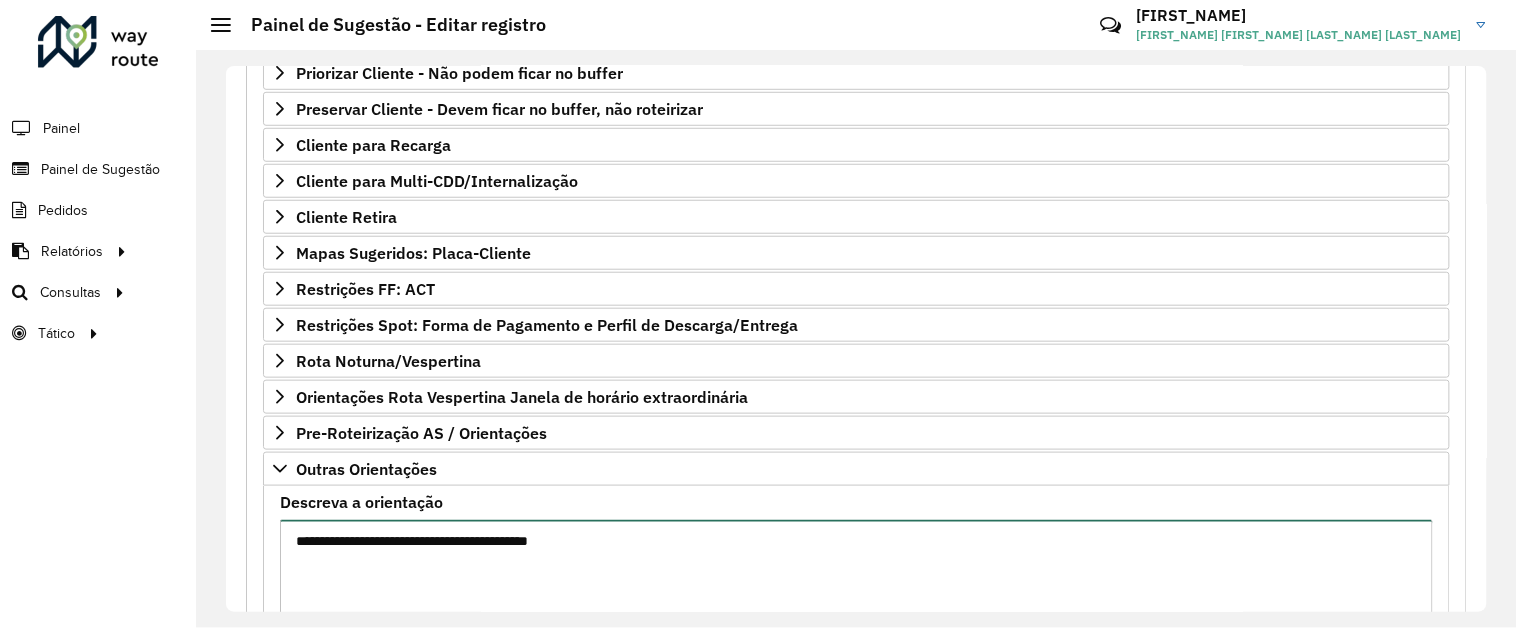 scroll, scrollTop: 601, scrollLeft: 0, axis: vertical 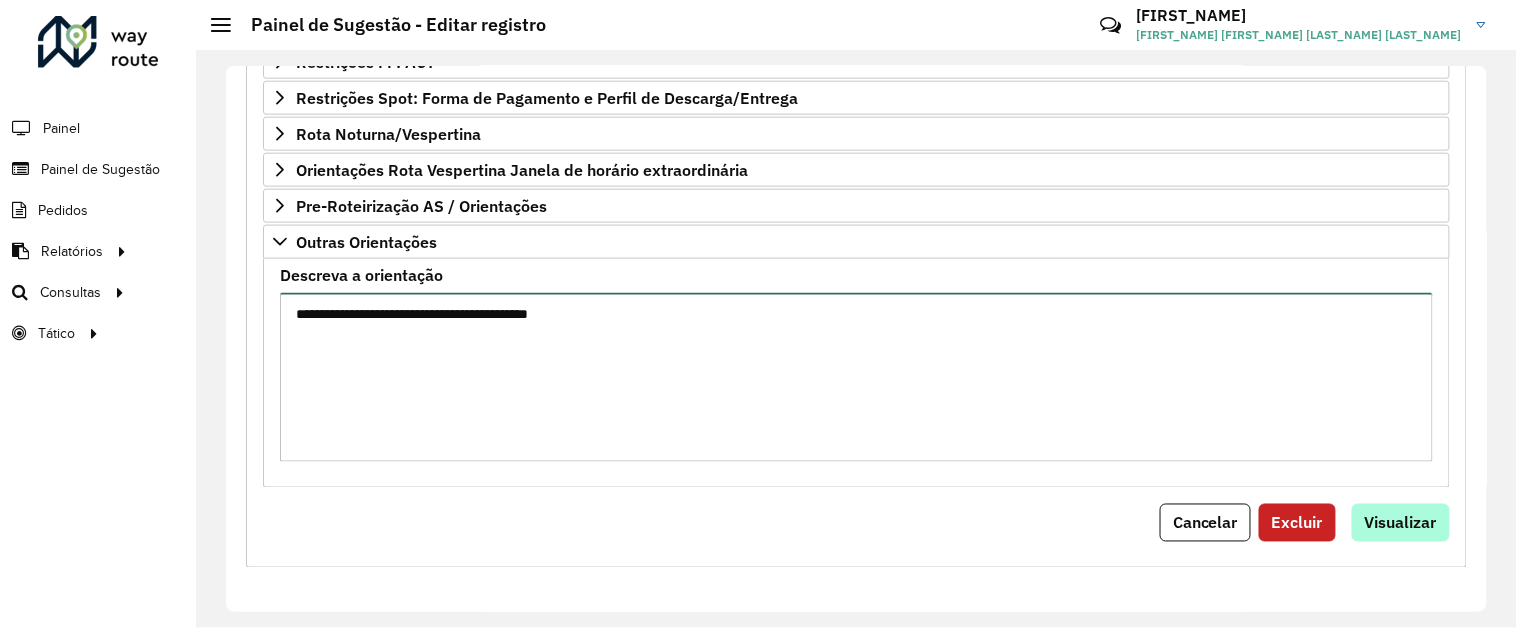 type on "**********" 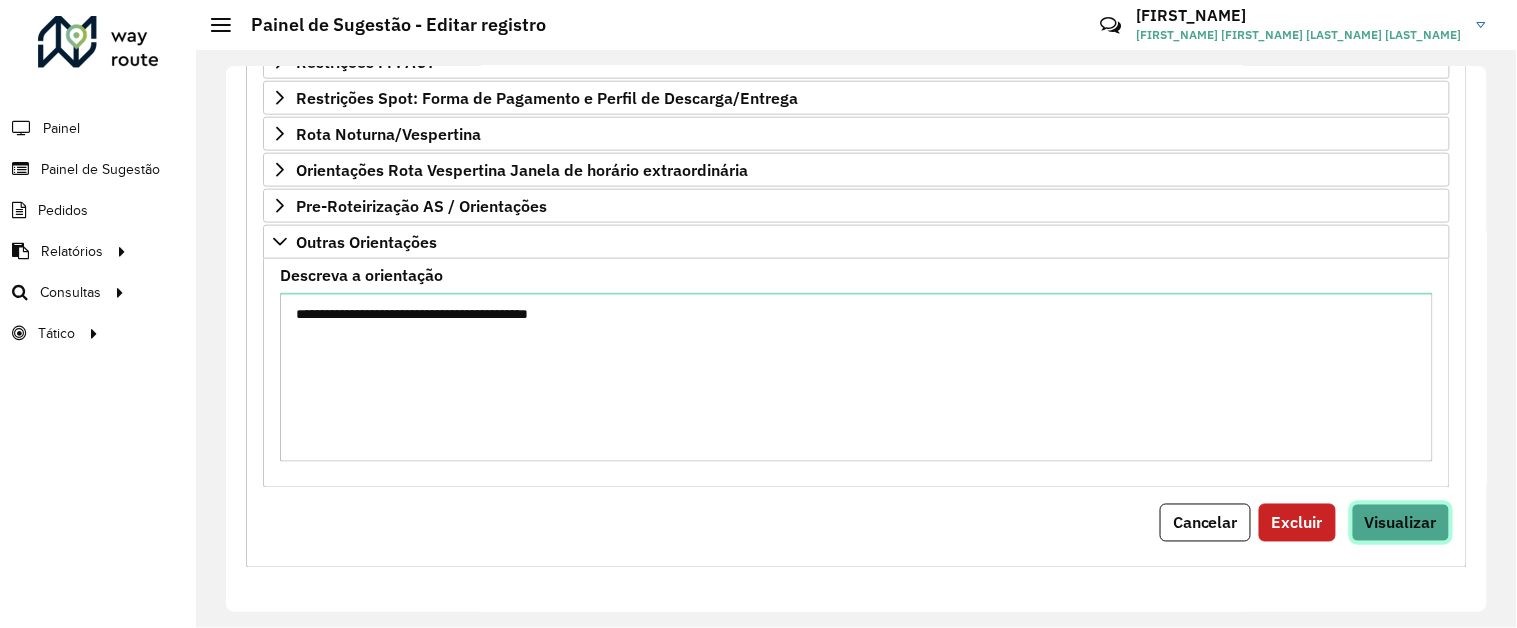 click on "Visualizar" at bounding box center (1401, 523) 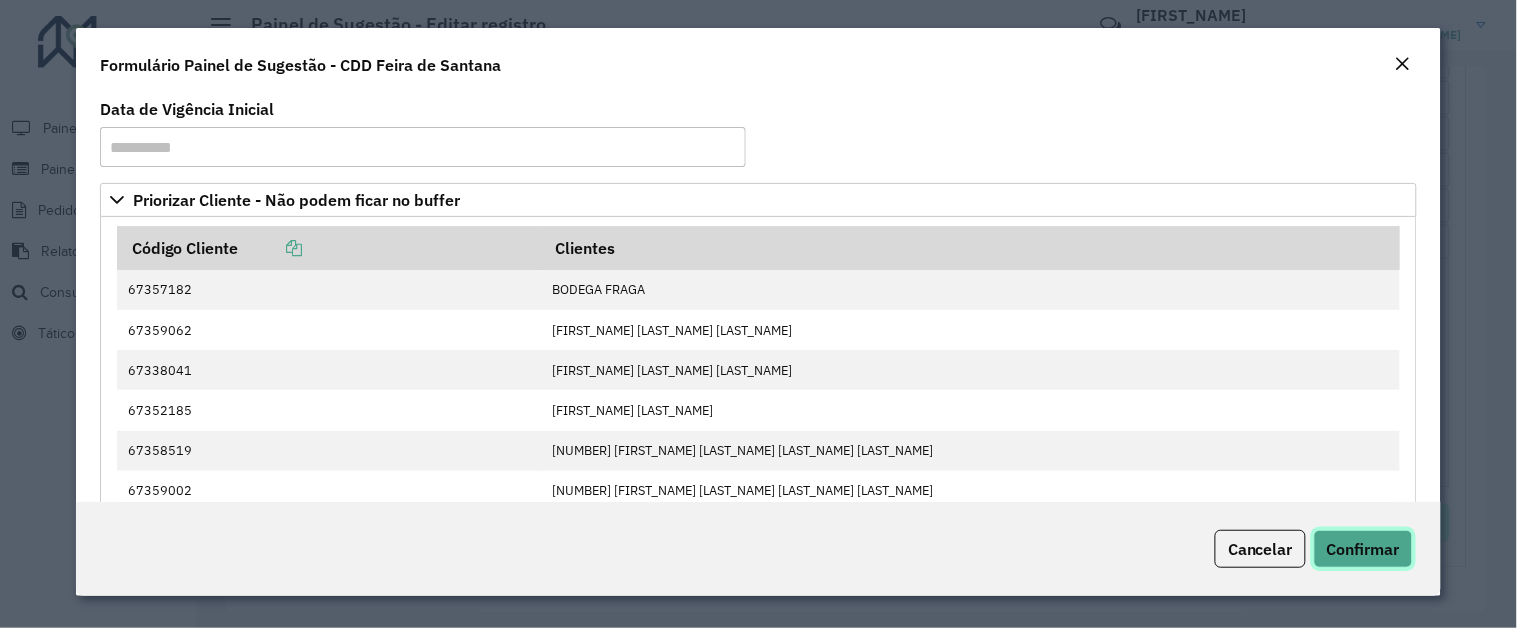 click on "Confirmar" 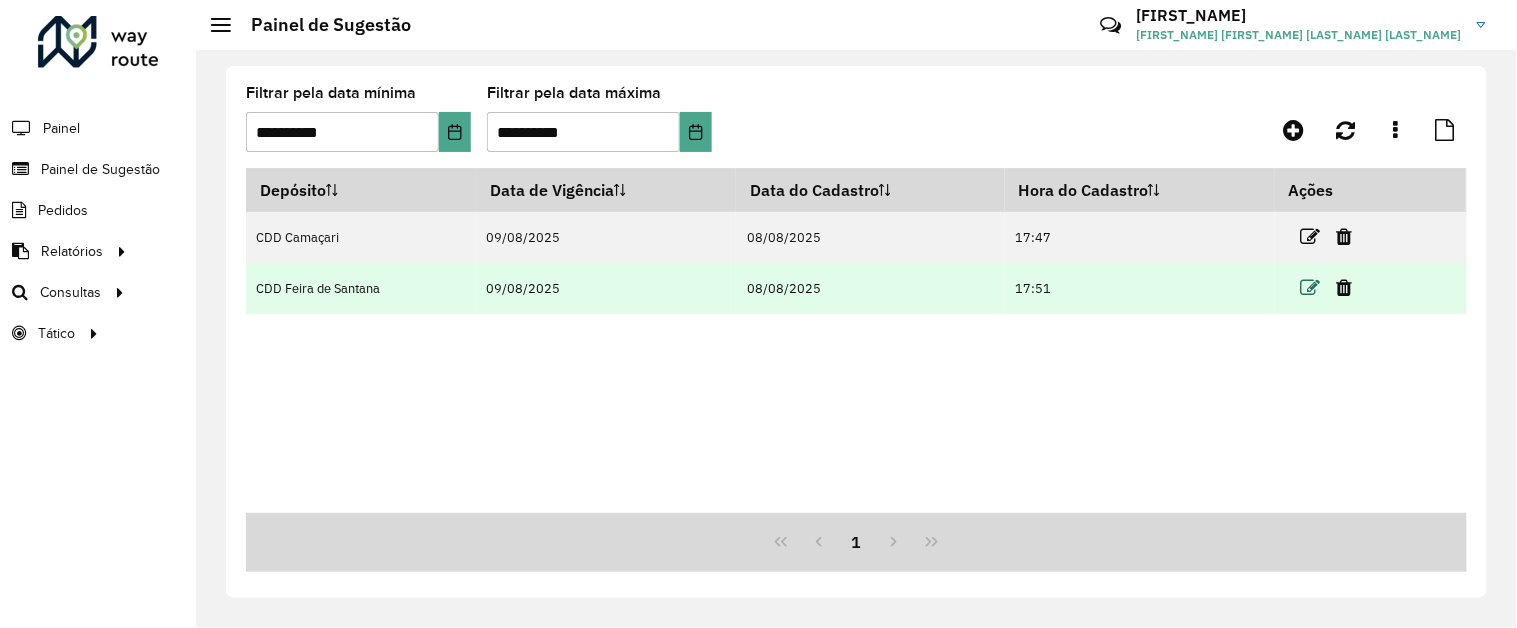 click at bounding box center [1311, 288] 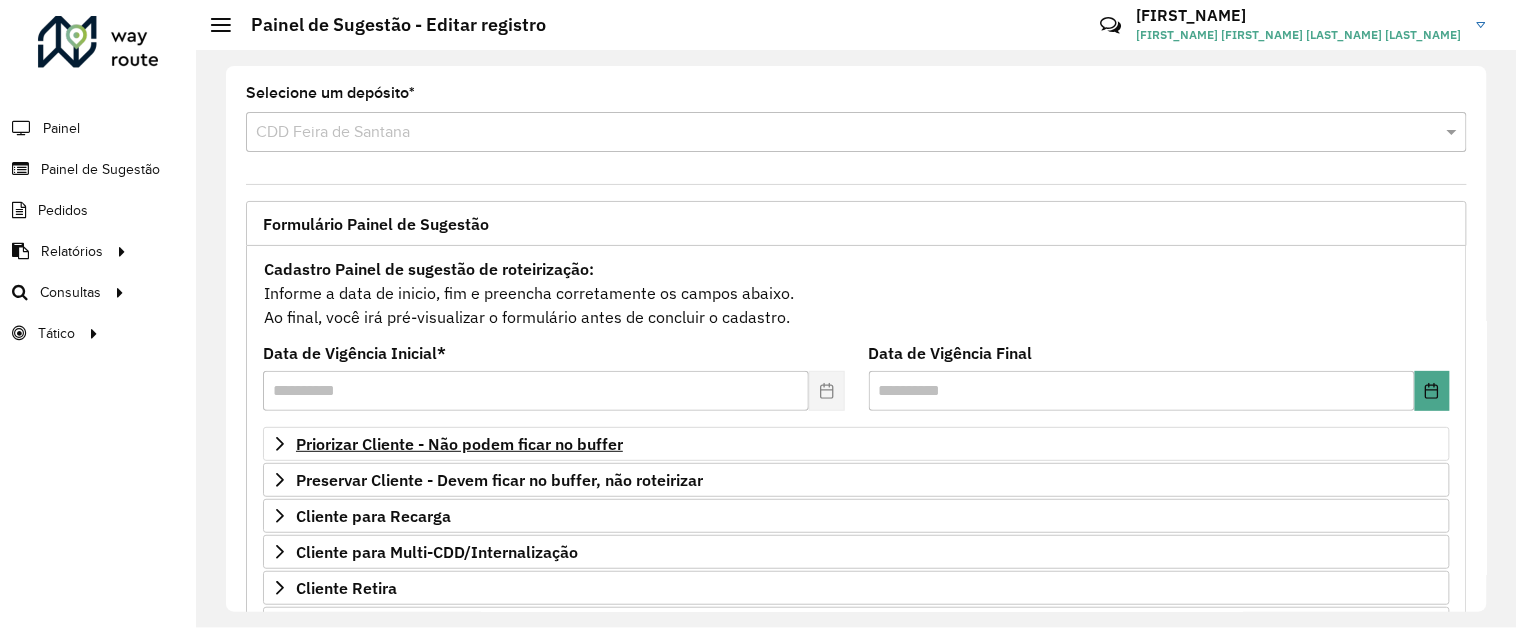 scroll, scrollTop: 371, scrollLeft: 0, axis: vertical 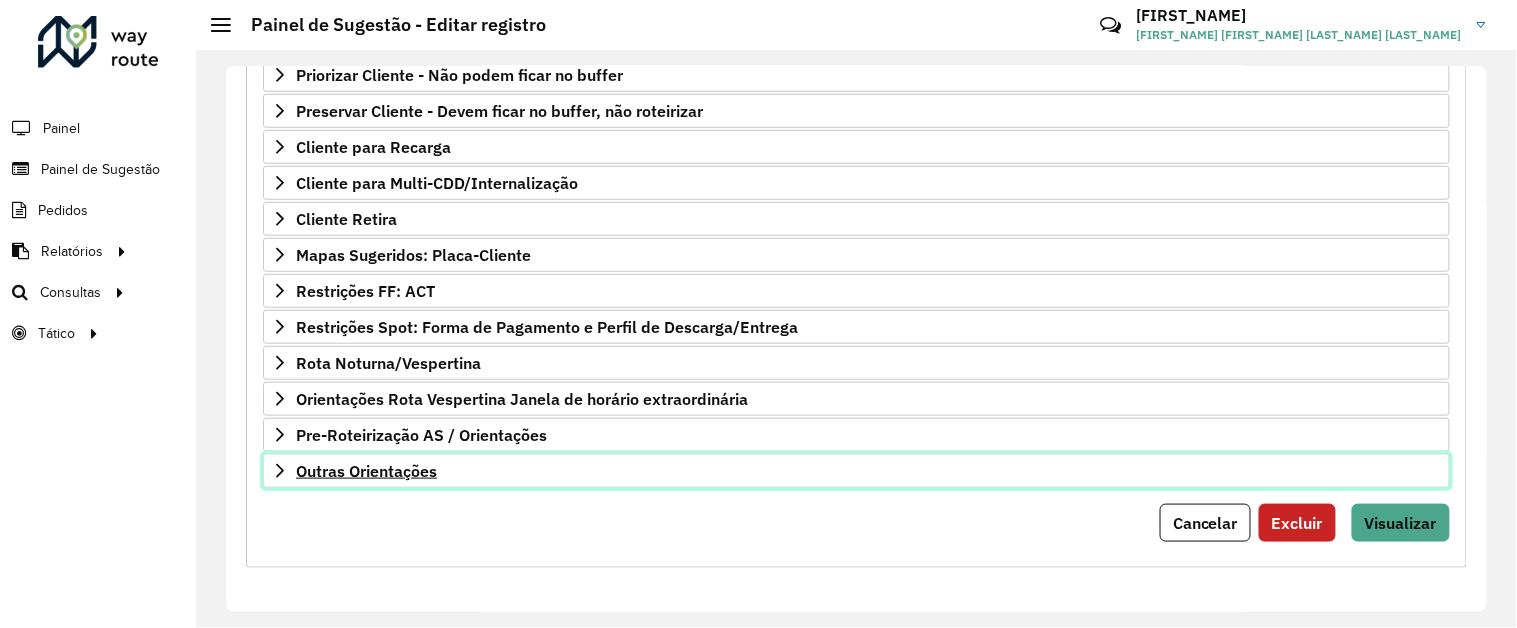 click on "Outras Orientações" at bounding box center [856, 471] 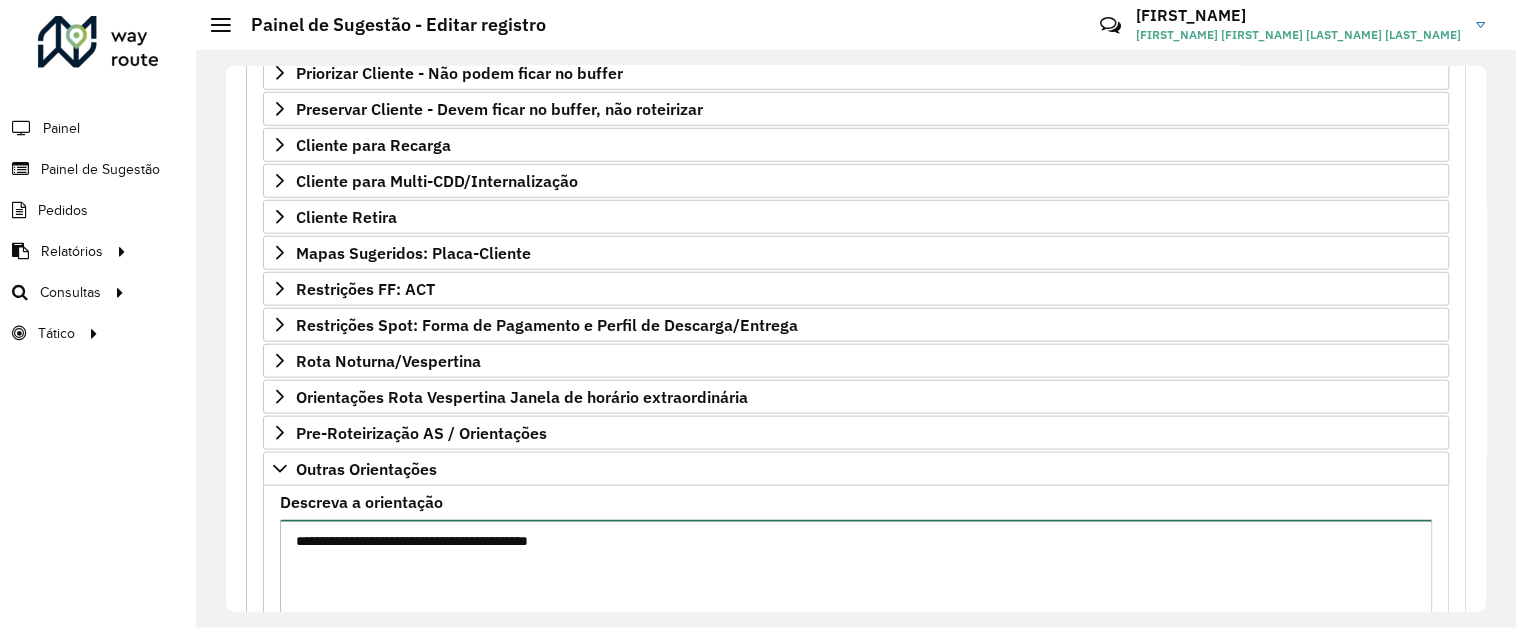 click on "**********" at bounding box center (856, 604) 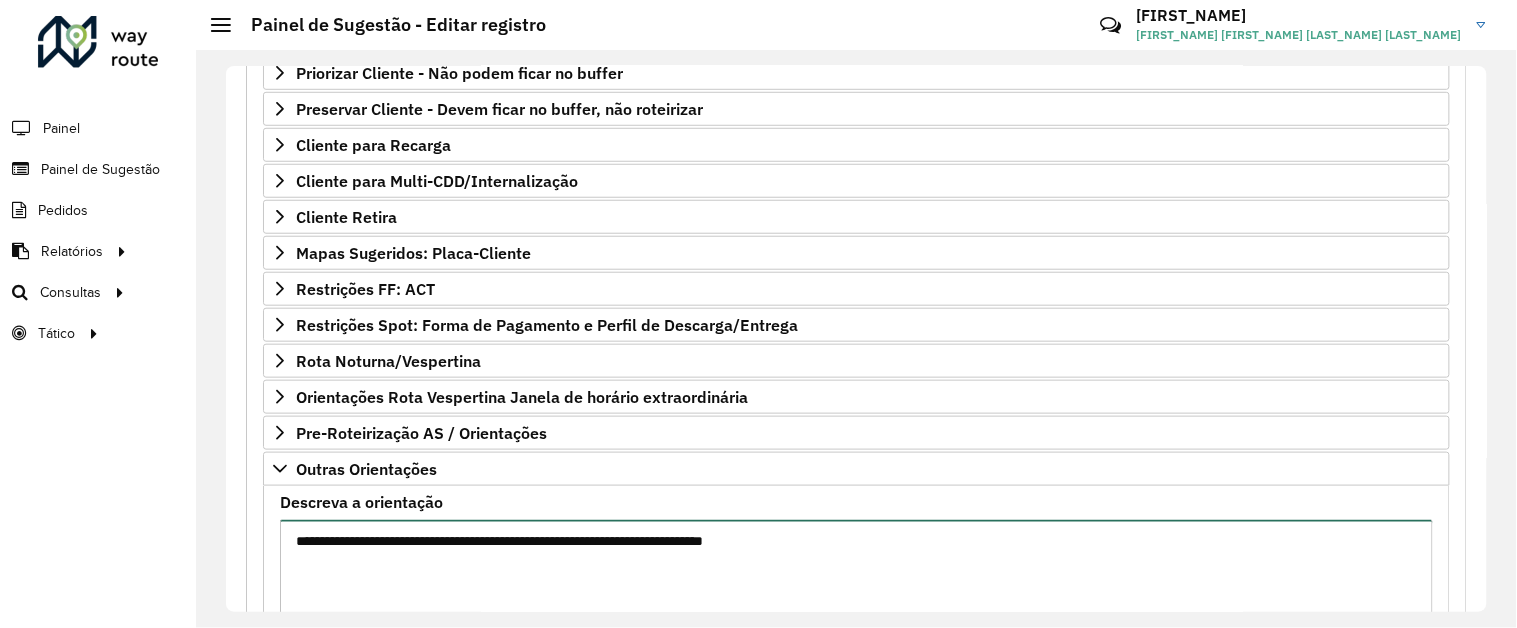 paste on "**********" 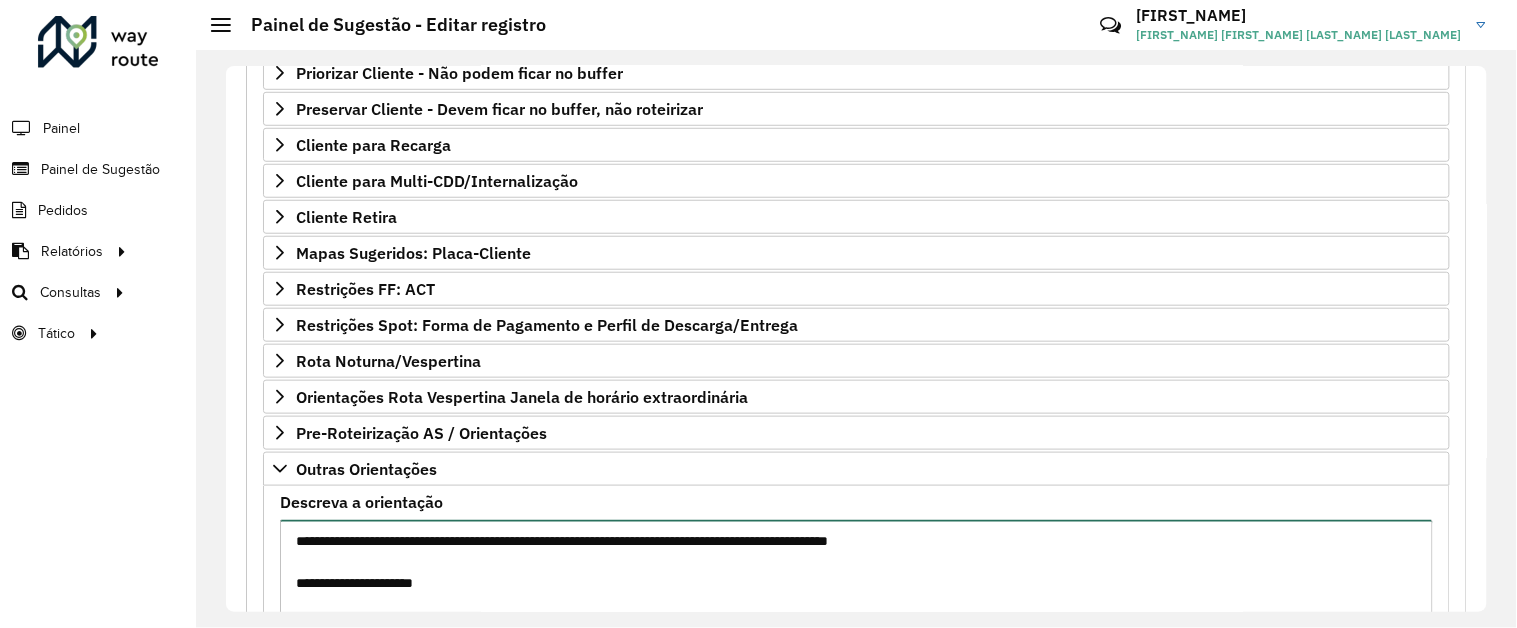 click on "**********" at bounding box center (856, 604) 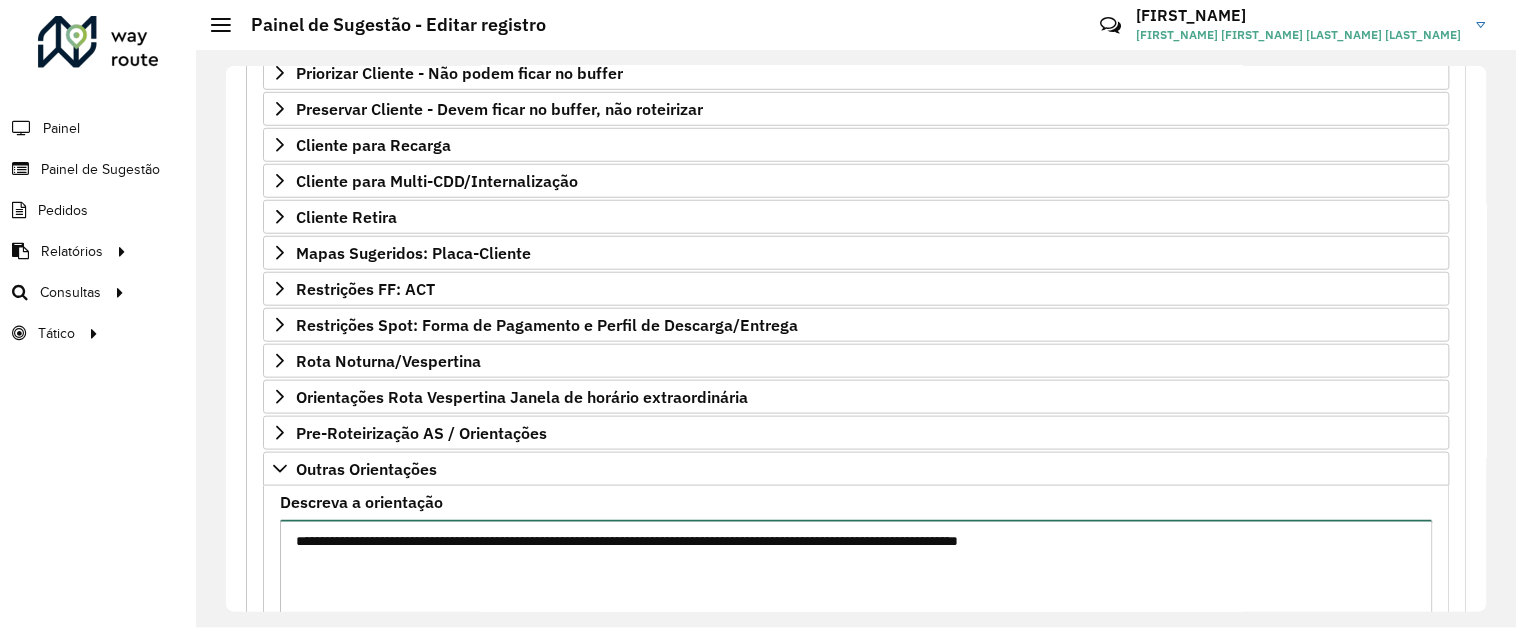 scroll, scrollTop: 601, scrollLeft: 0, axis: vertical 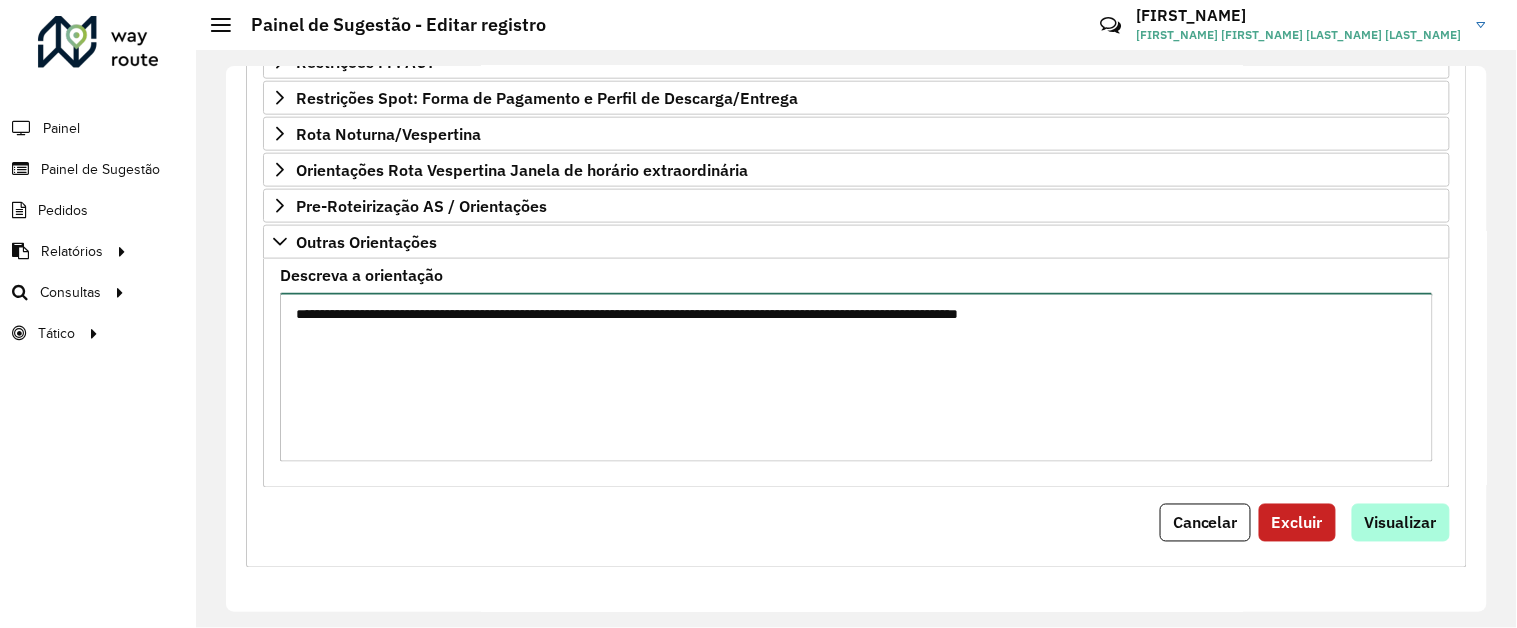 type on "**********" 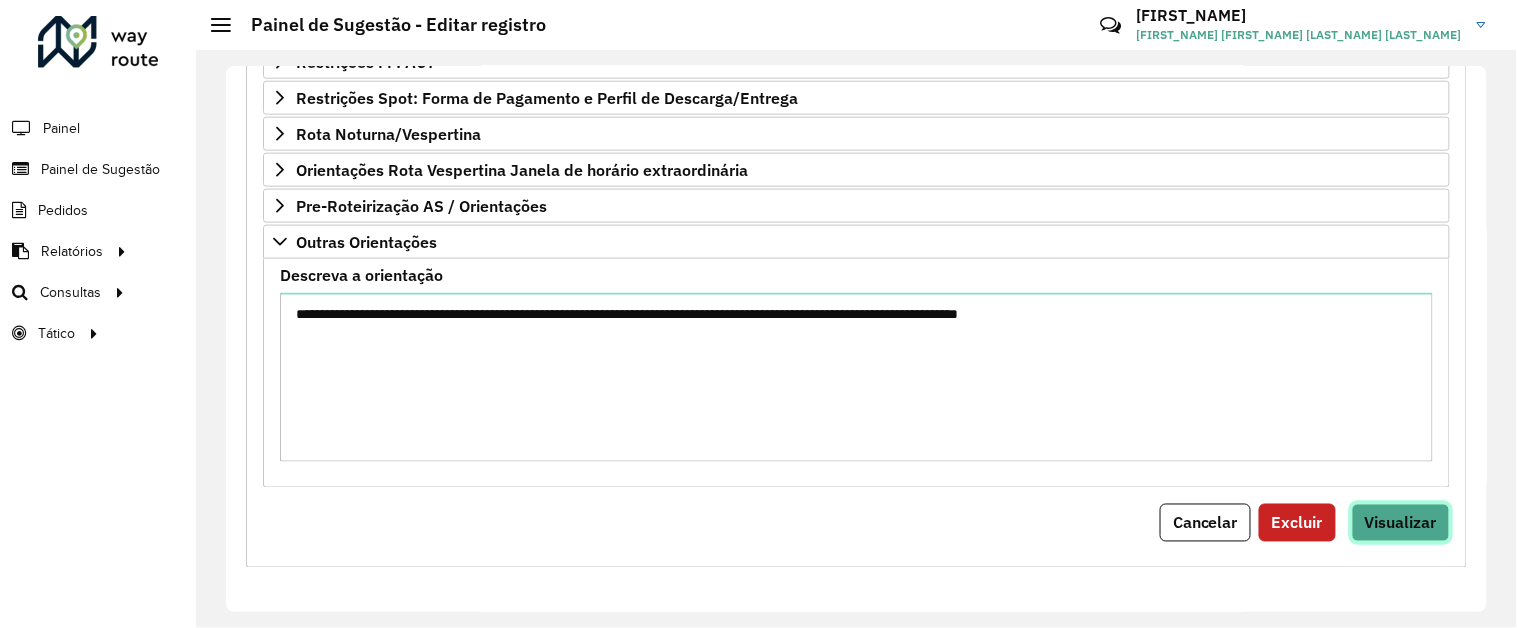 click on "Visualizar" at bounding box center [1401, 523] 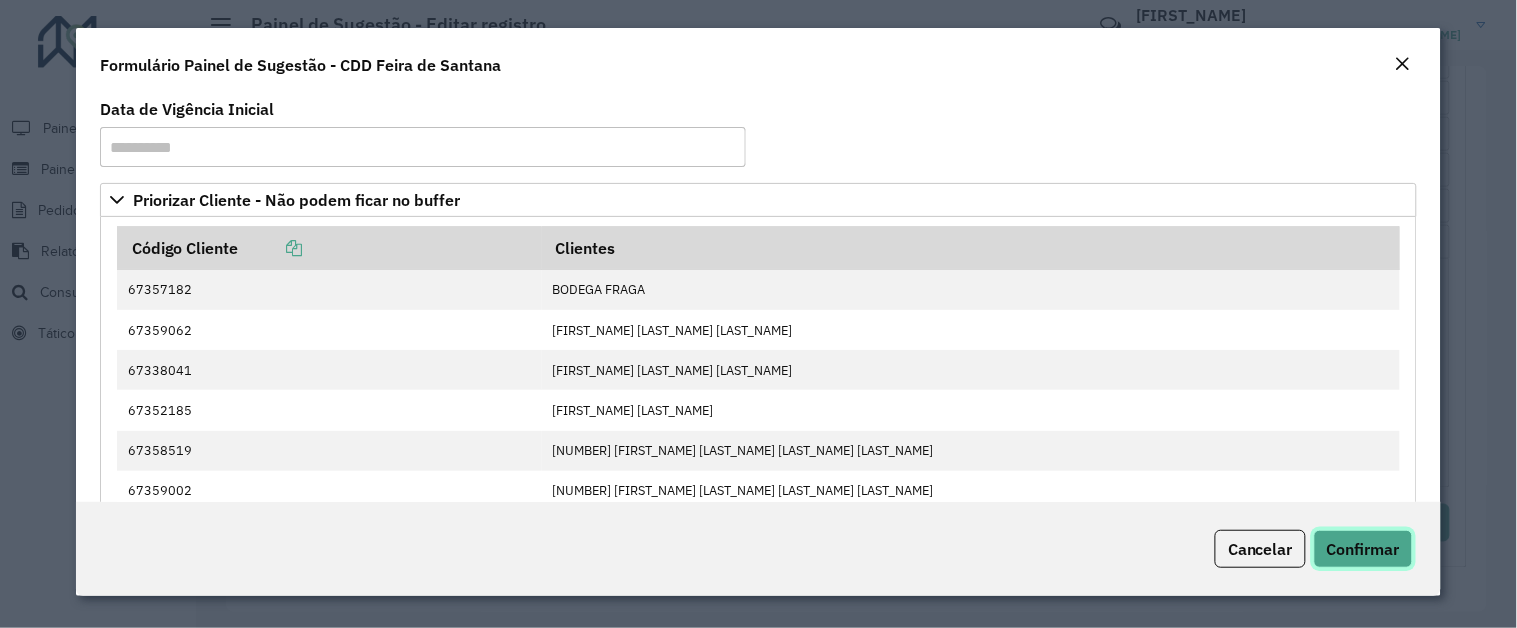 click on "Confirmar" 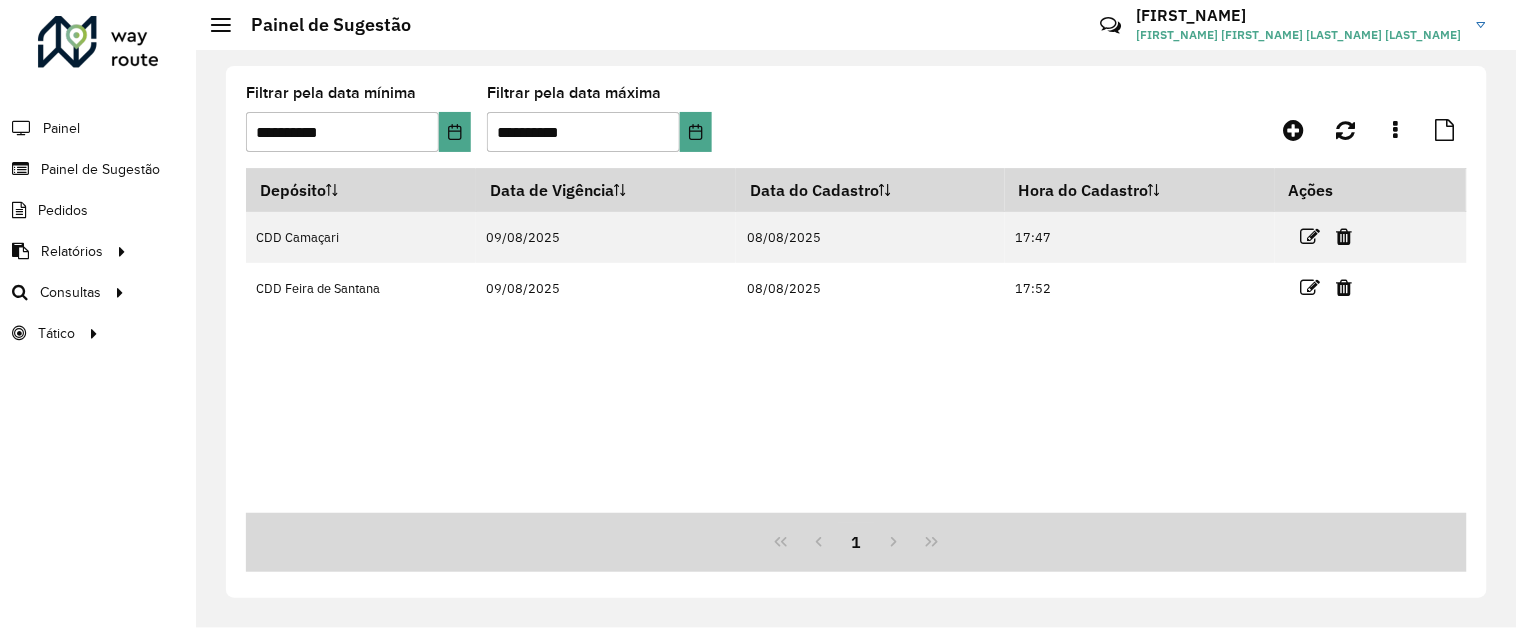 click on "**********" 